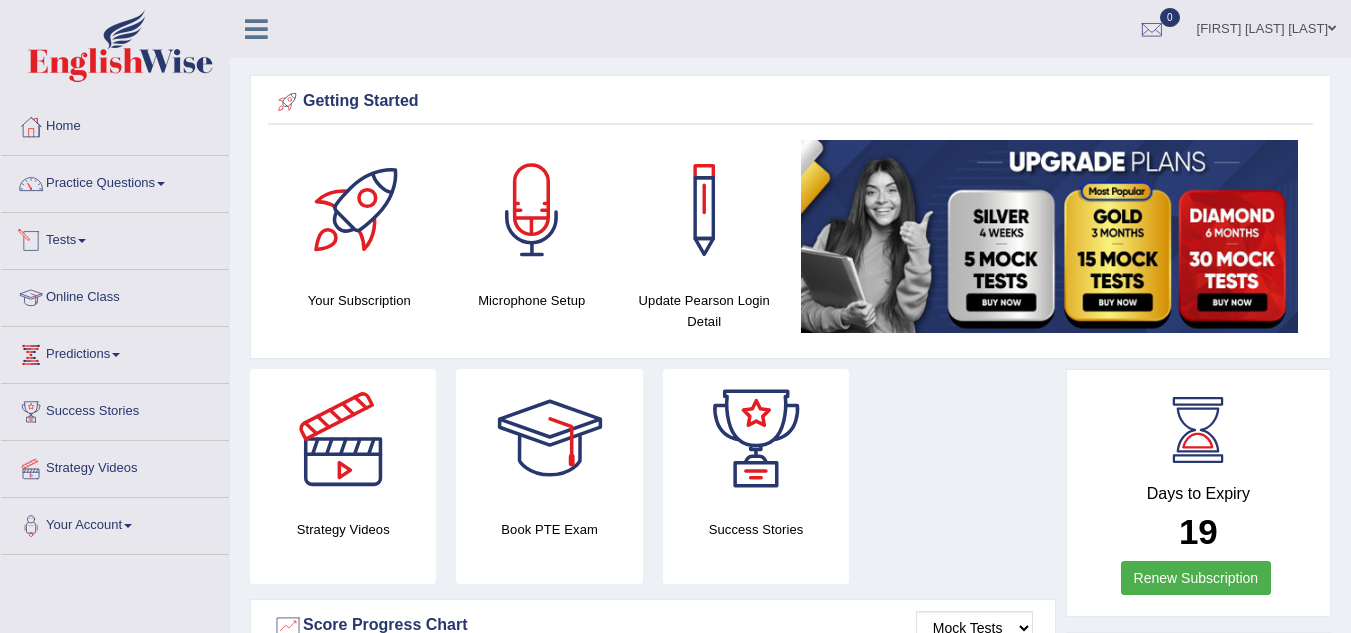 scroll, scrollTop: 0, scrollLeft: 0, axis: both 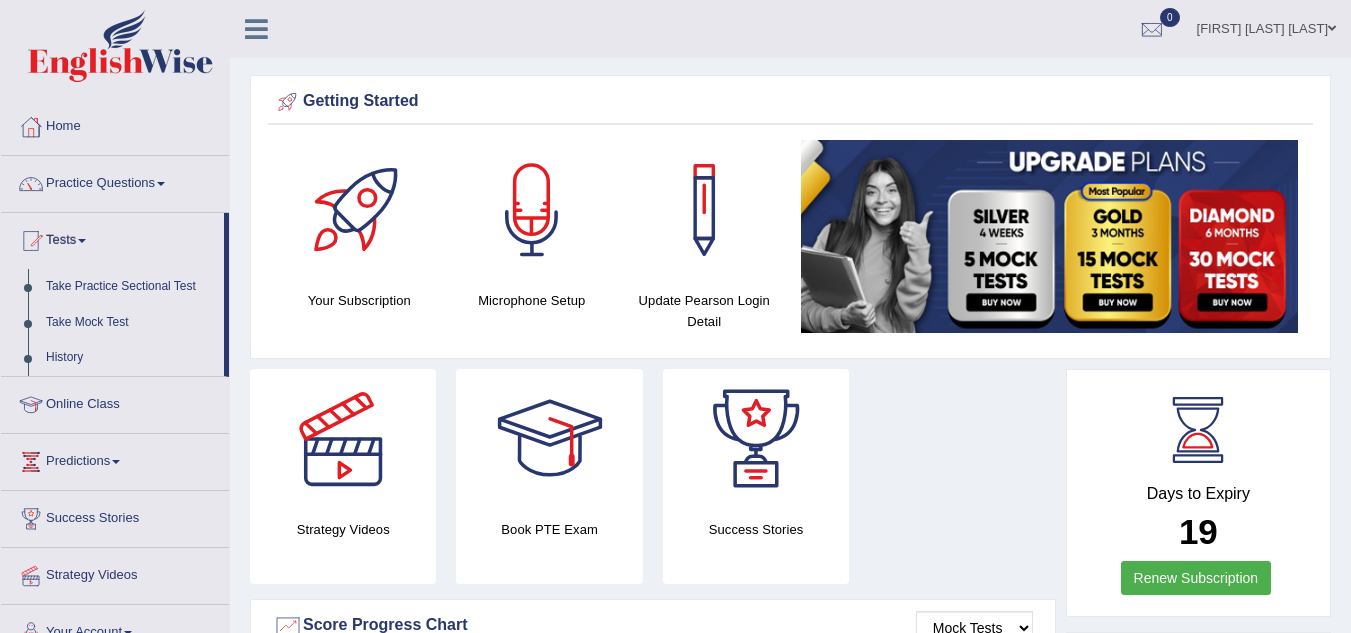 click on "Practice Questions" at bounding box center (115, 181) 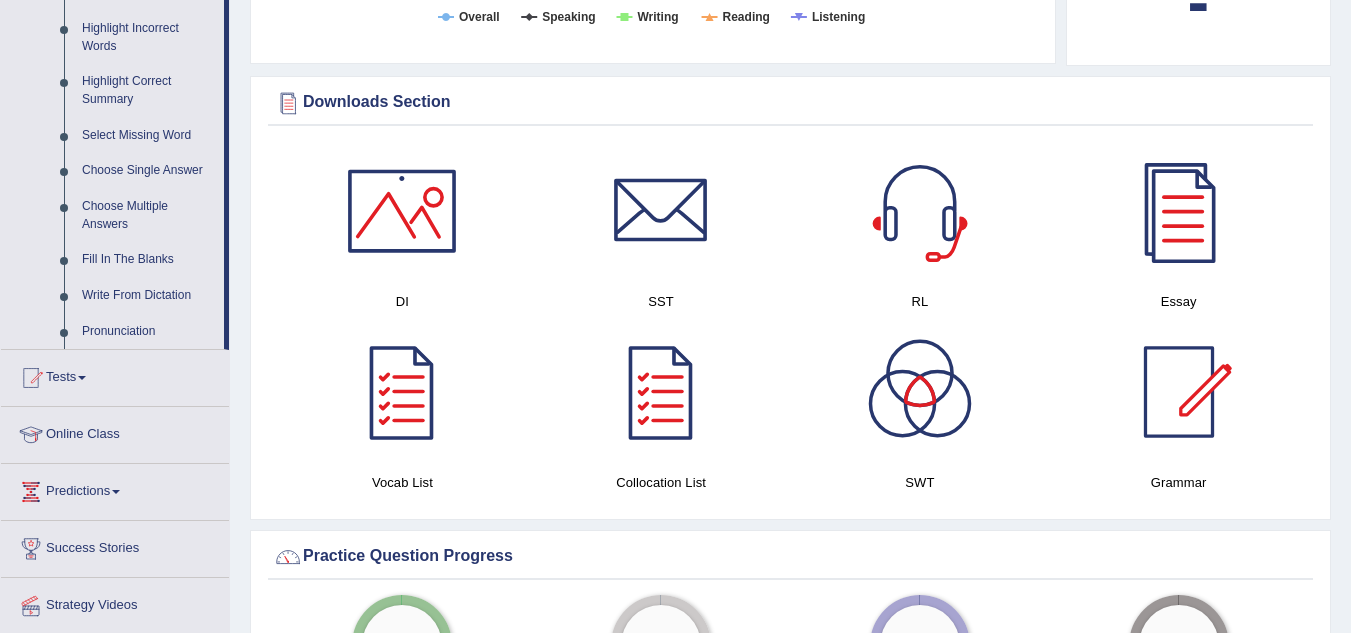 scroll, scrollTop: 917, scrollLeft: 0, axis: vertical 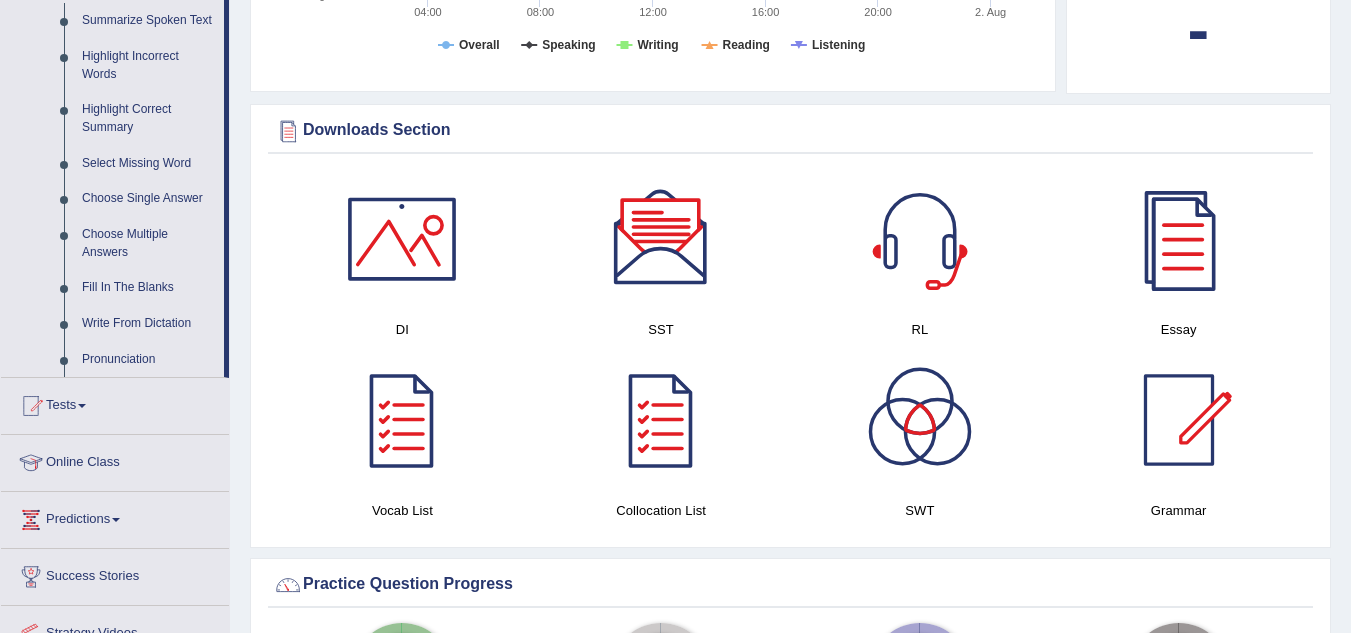 click at bounding box center [402, 239] 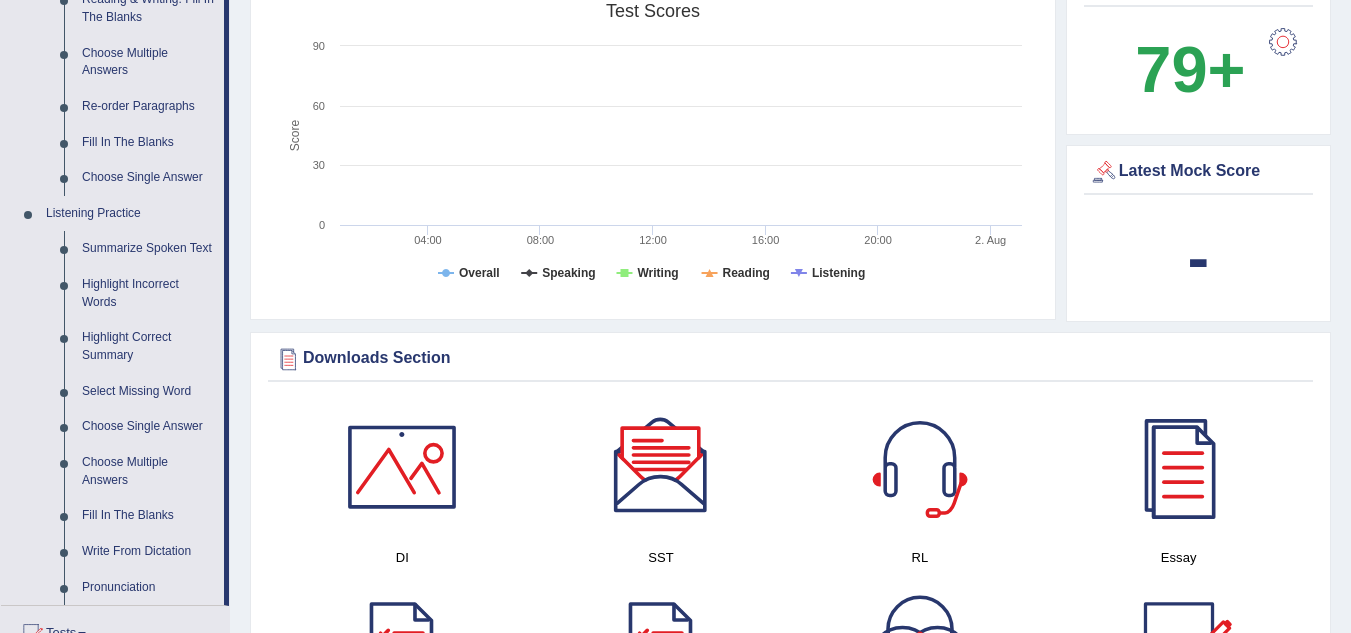 scroll, scrollTop: 661, scrollLeft: 0, axis: vertical 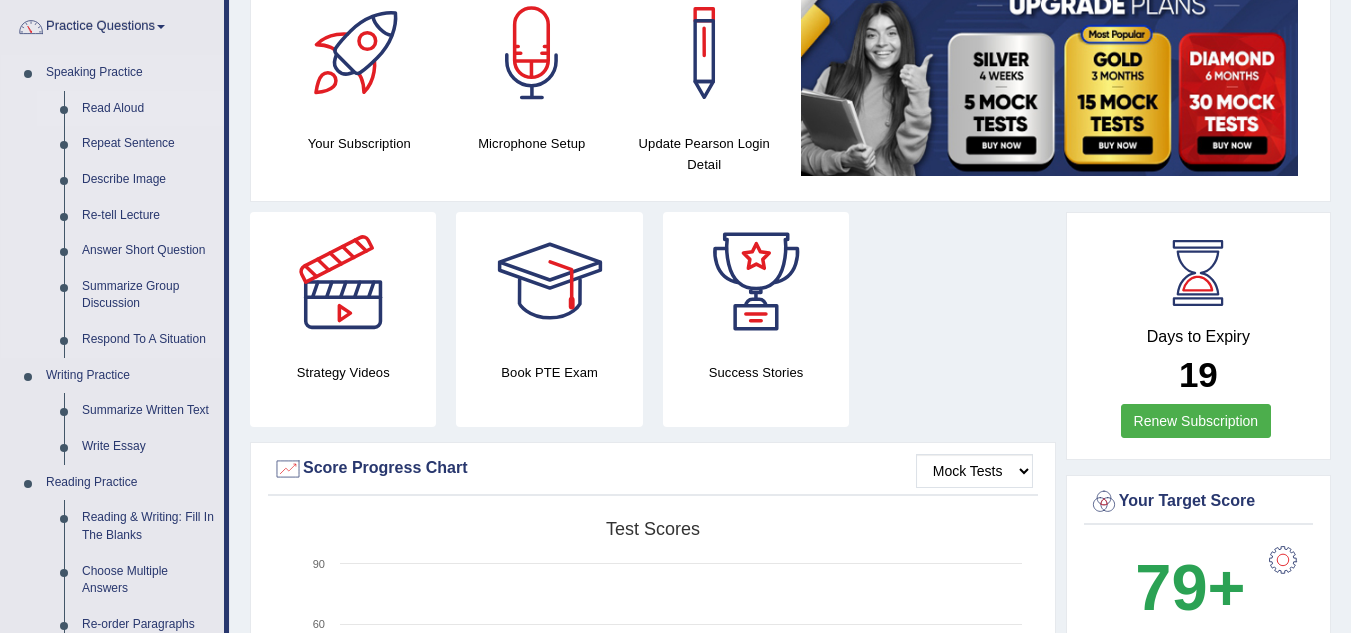 click on "Read Aloud" at bounding box center [148, 109] 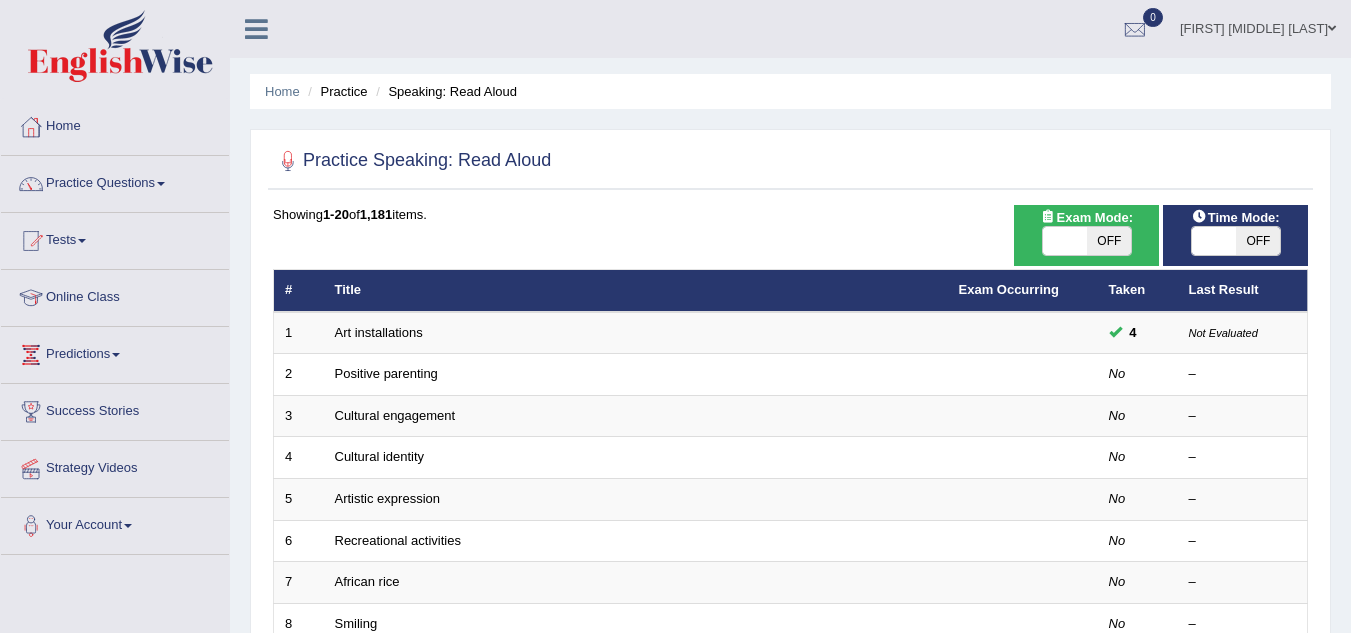 scroll, scrollTop: 0, scrollLeft: 0, axis: both 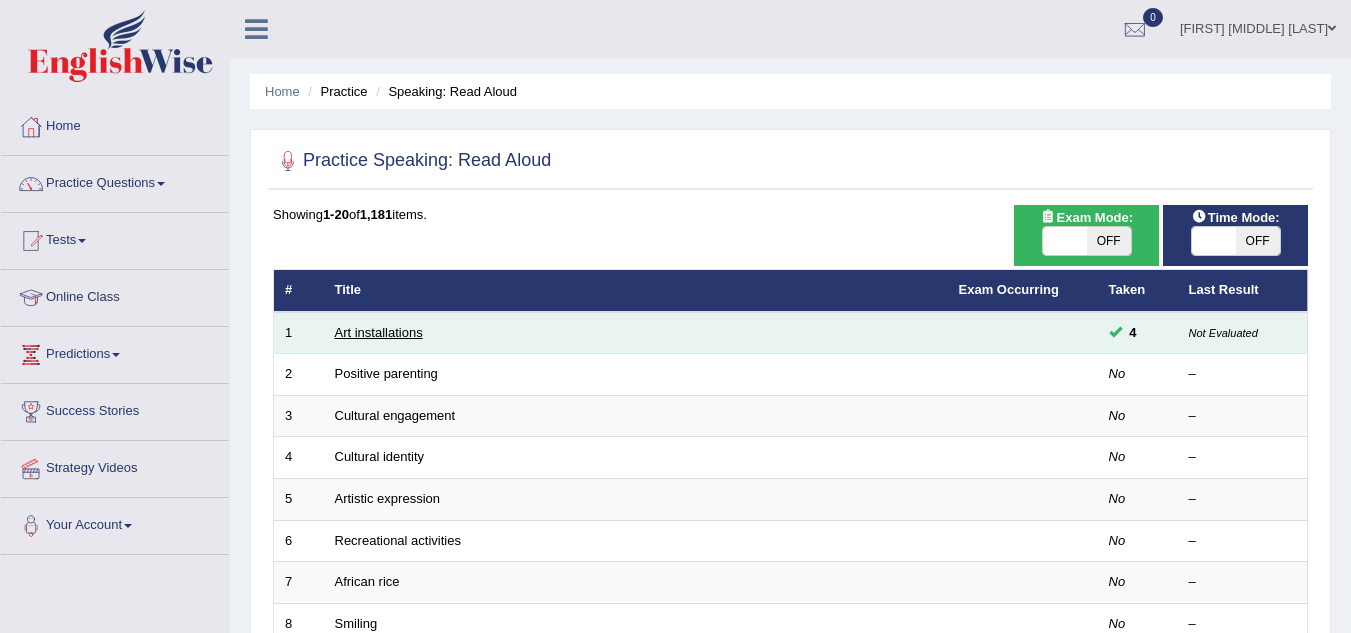 click on "Art installations" at bounding box center (379, 332) 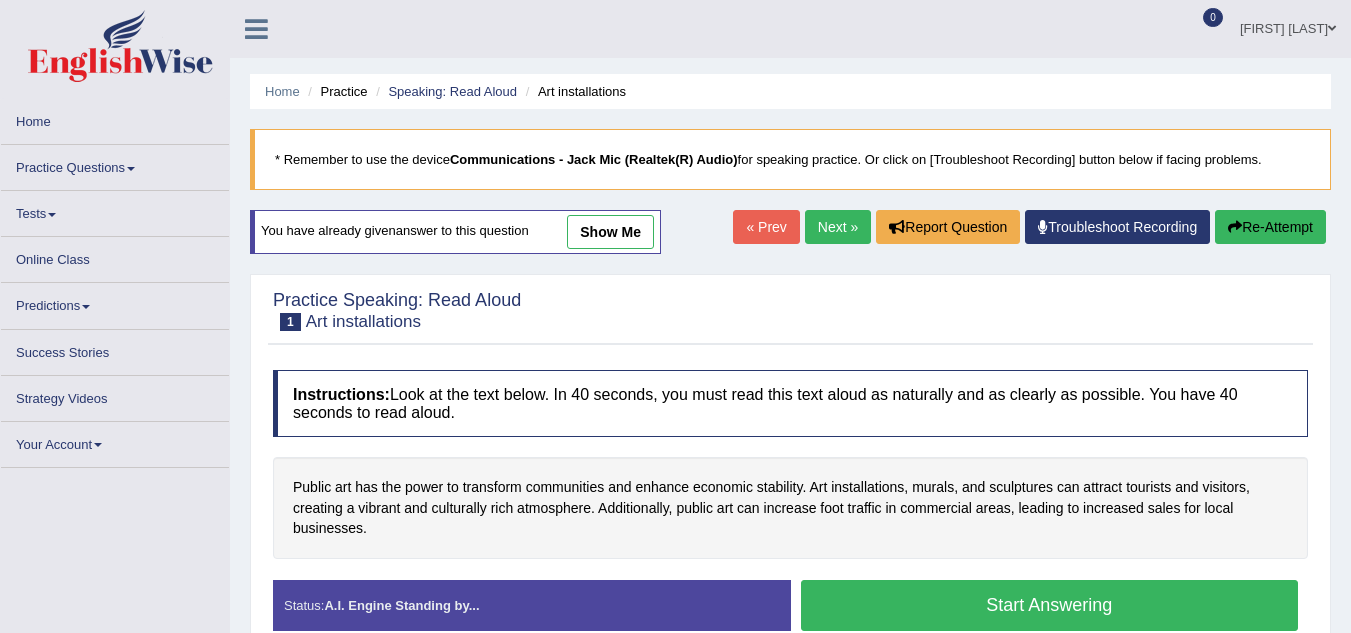 scroll, scrollTop: 0, scrollLeft: 0, axis: both 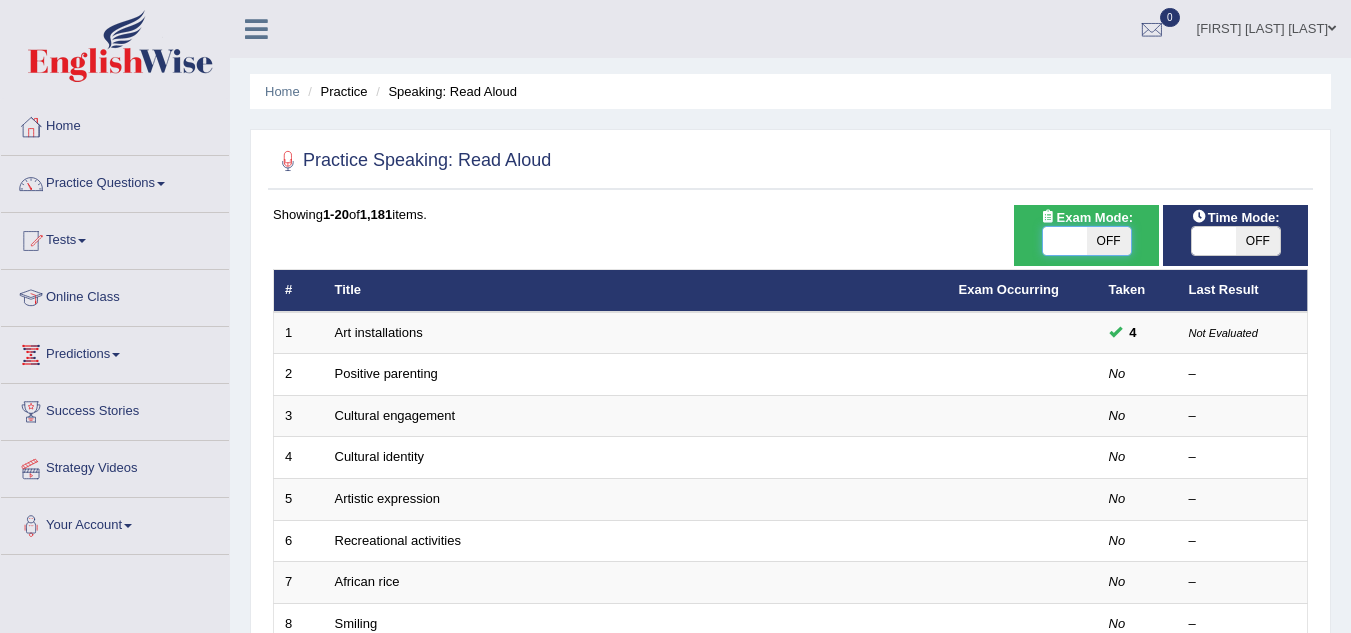 click at bounding box center (1065, 241) 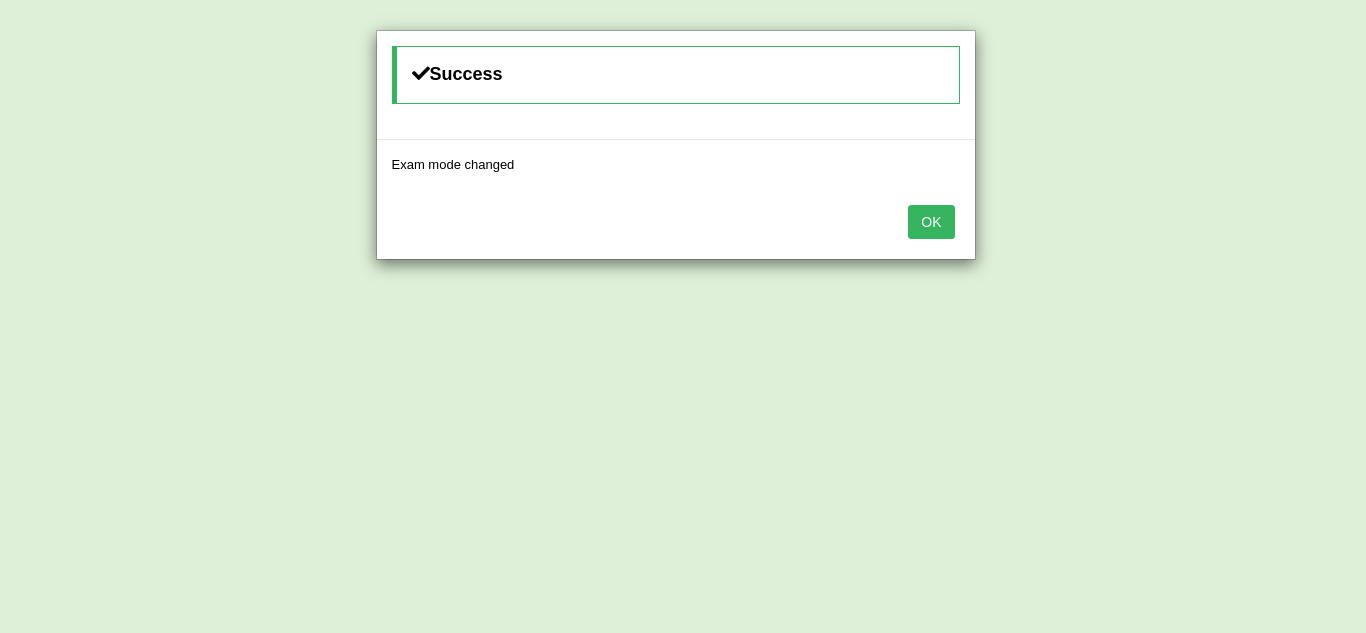 click on "OK" at bounding box center (931, 222) 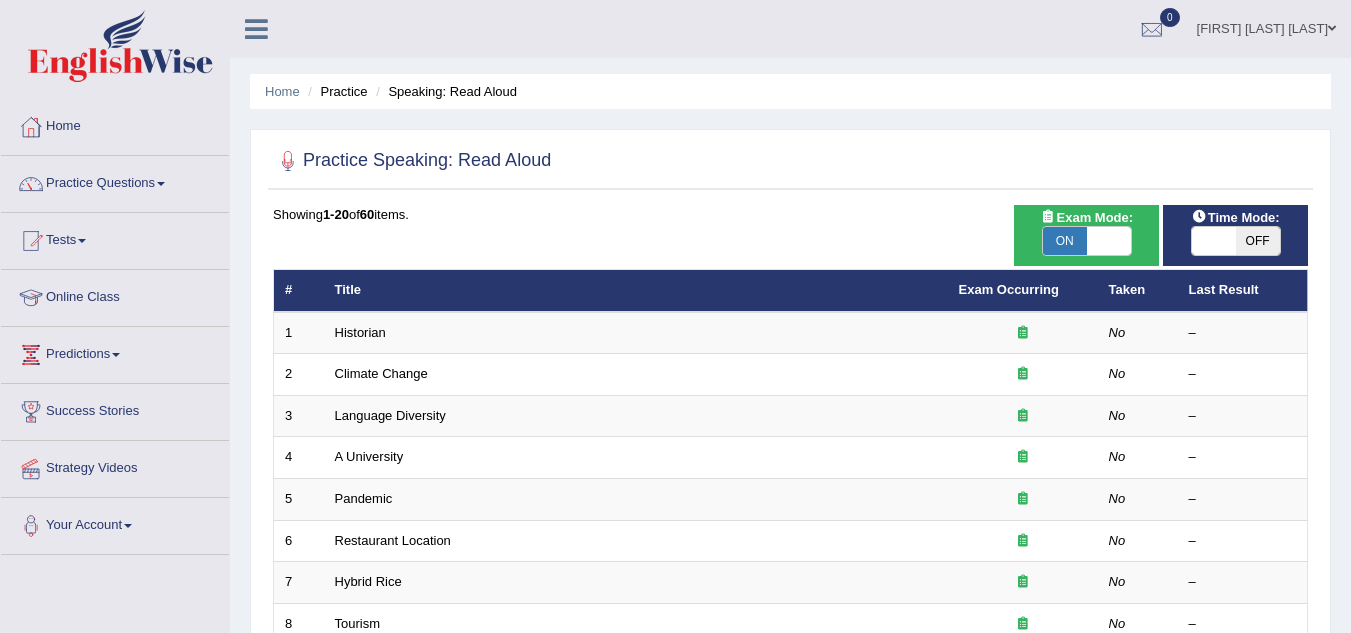 scroll, scrollTop: 0, scrollLeft: 0, axis: both 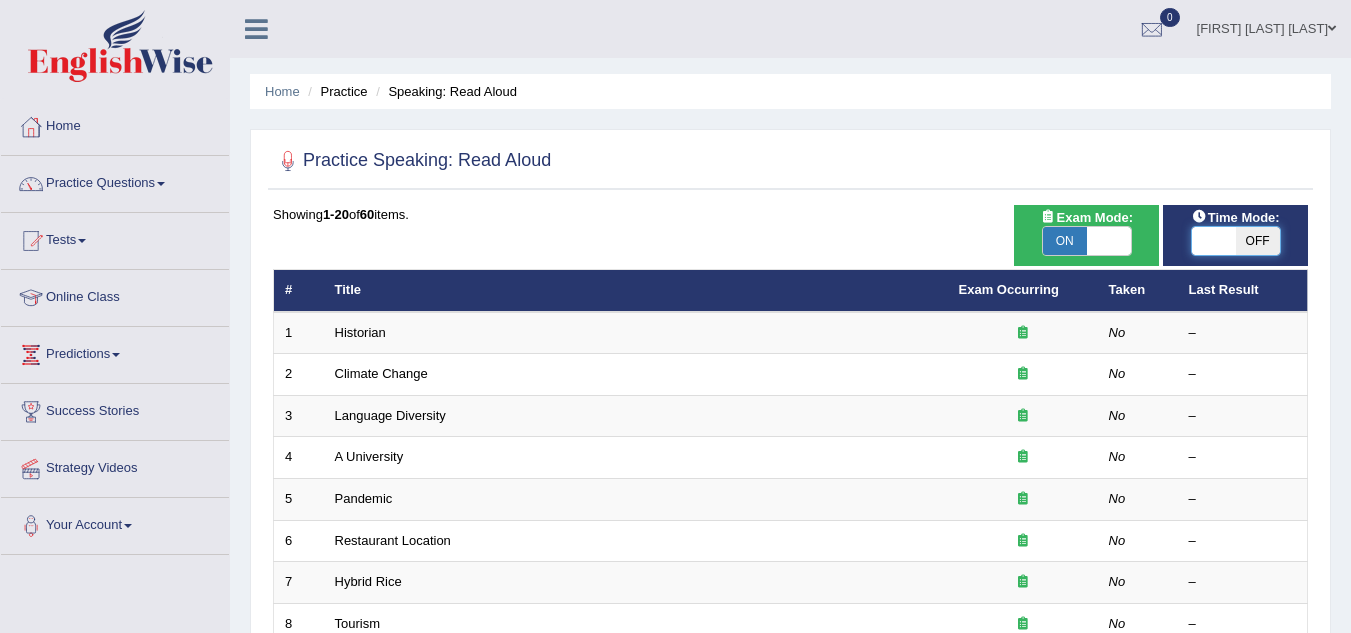 click at bounding box center (1214, 241) 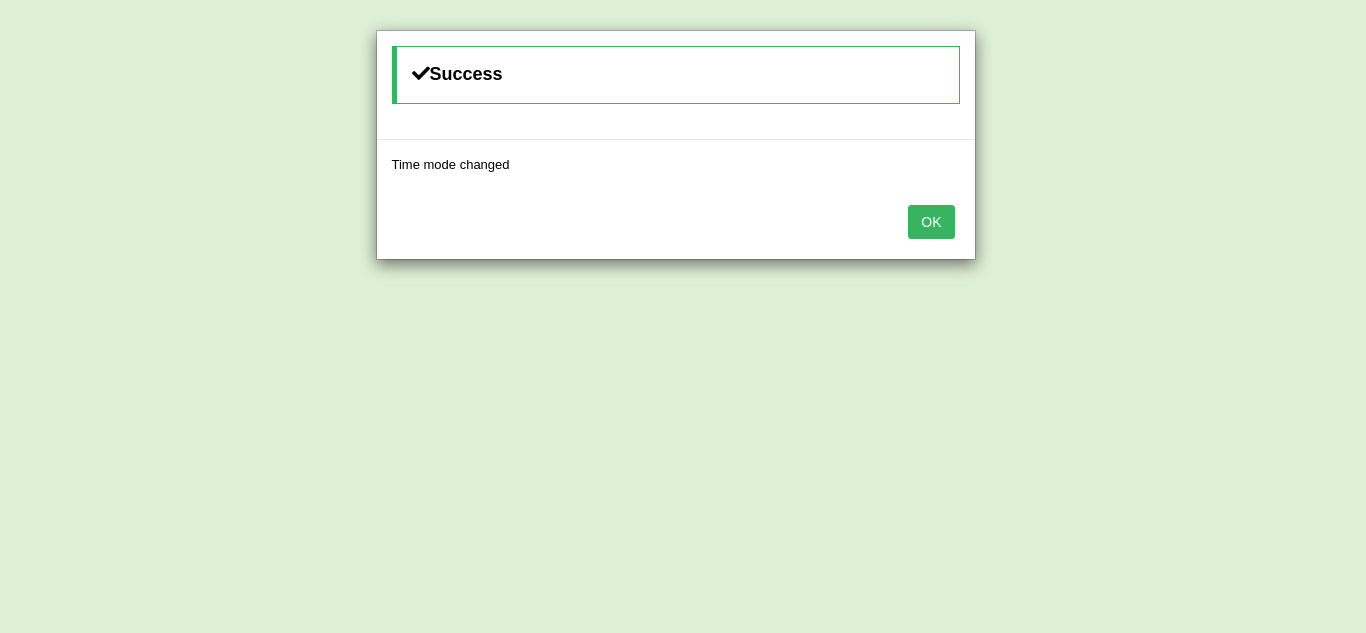 click on "OK" at bounding box center [931, 222] 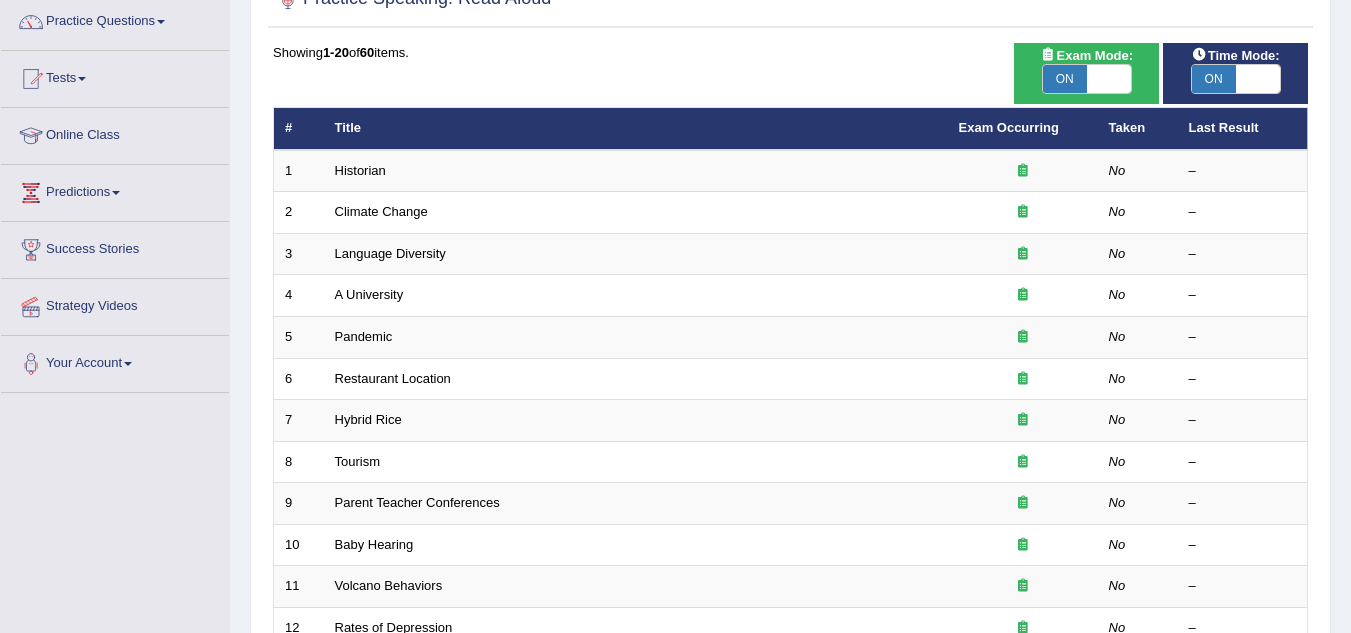 scroll, scrollTop: 210, scrollLeft: 0, axis: vertical 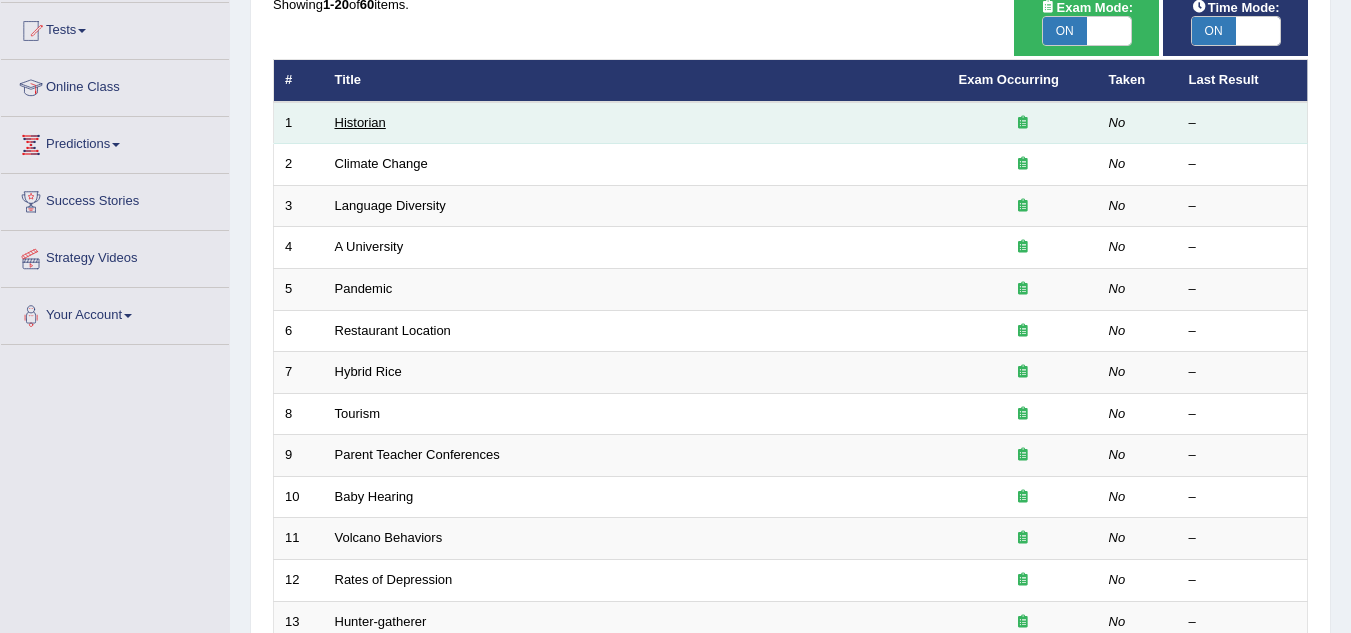 click on "Historian" at bounding box center [360, 122] 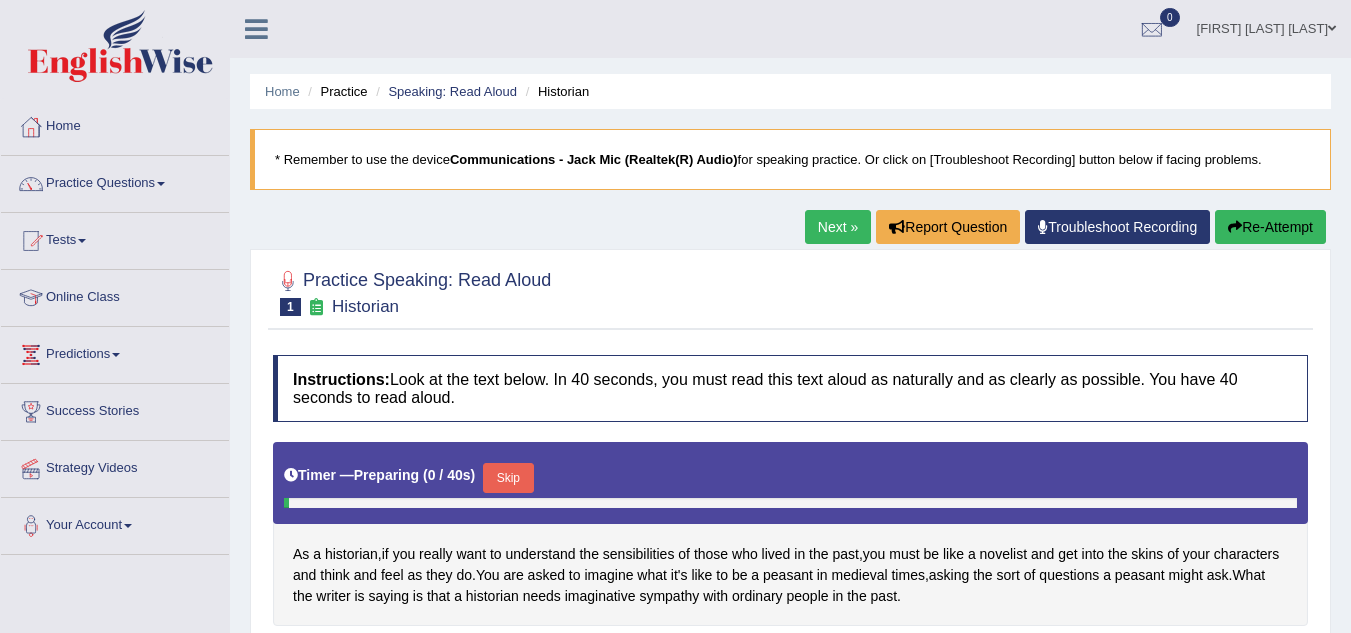 scroll, scrollTop: 0, scrollLeft: 0, axis: both 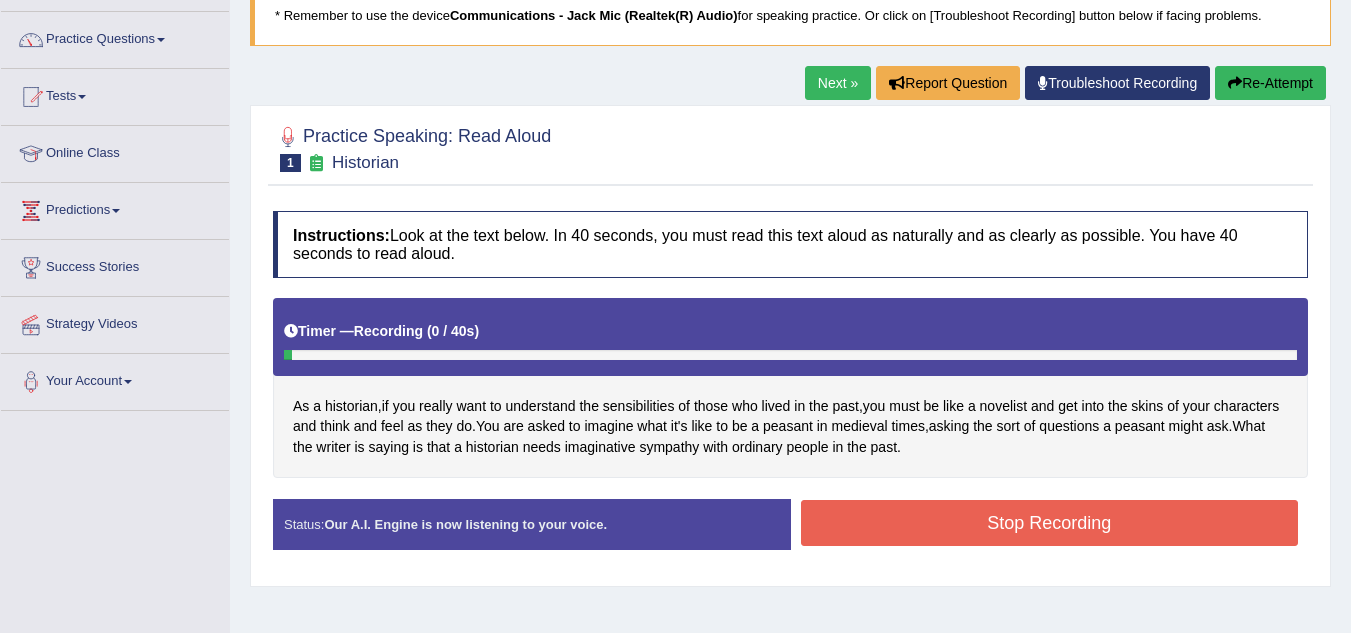 click on "Stop Recording" at bounding box center (1050, 523) 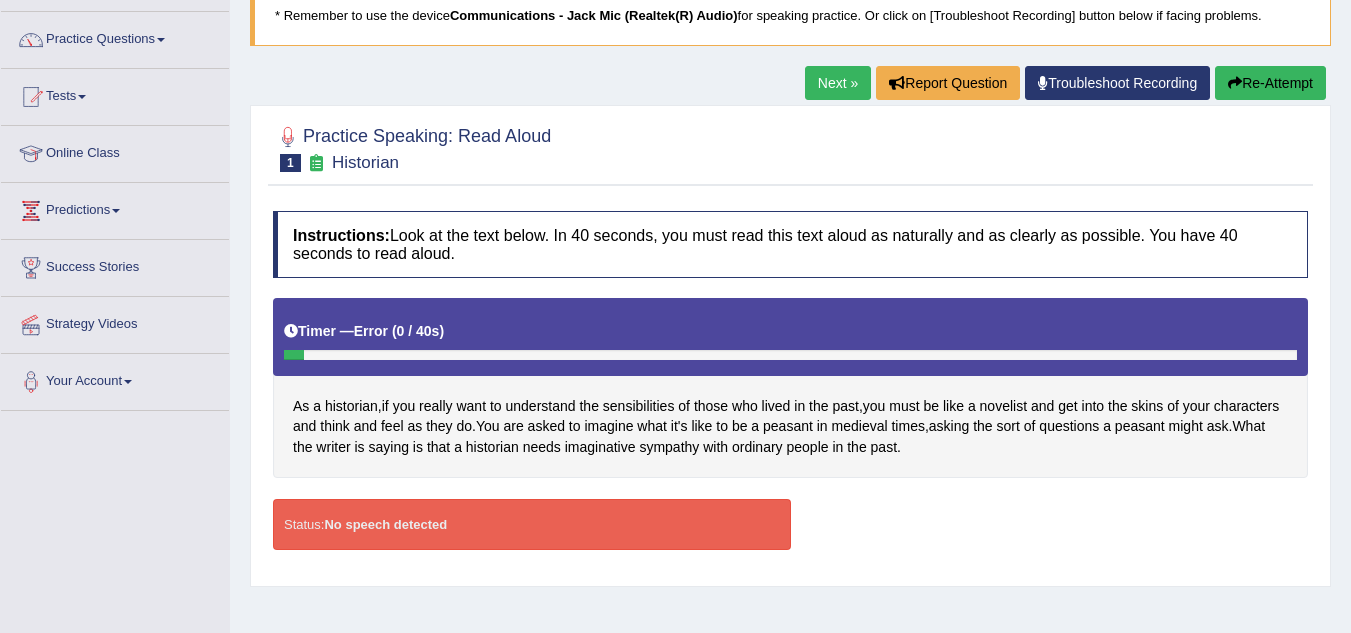 click on "Re-Attempt" at bounding box center (1270, 83) 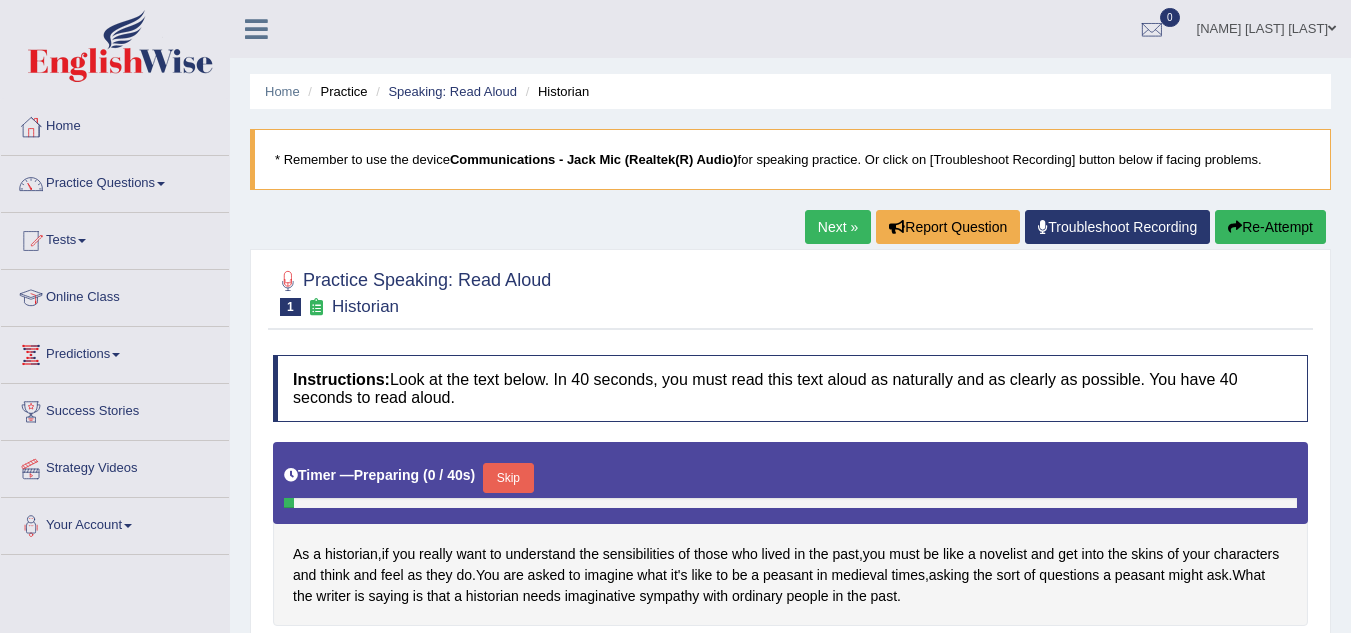 scroll, scrollTop: 144, scrollLeft: 0, axis: vertical 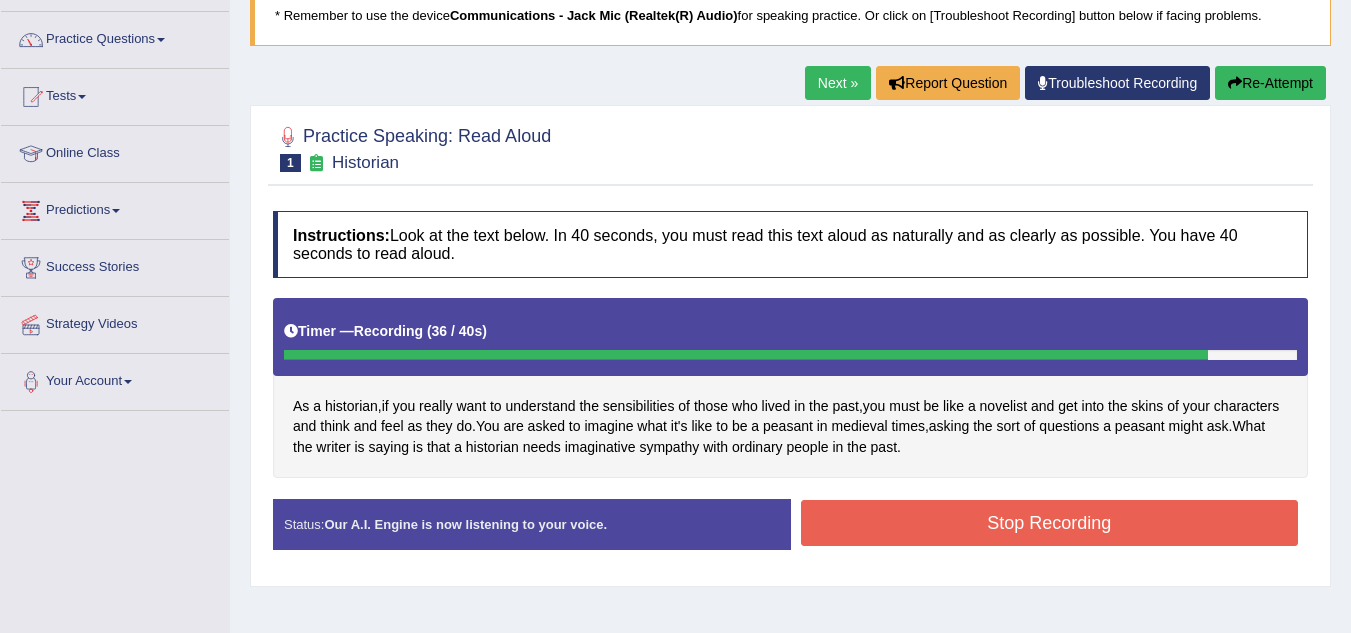 click on "Stop Recording" at bounding box center [1050, 523] 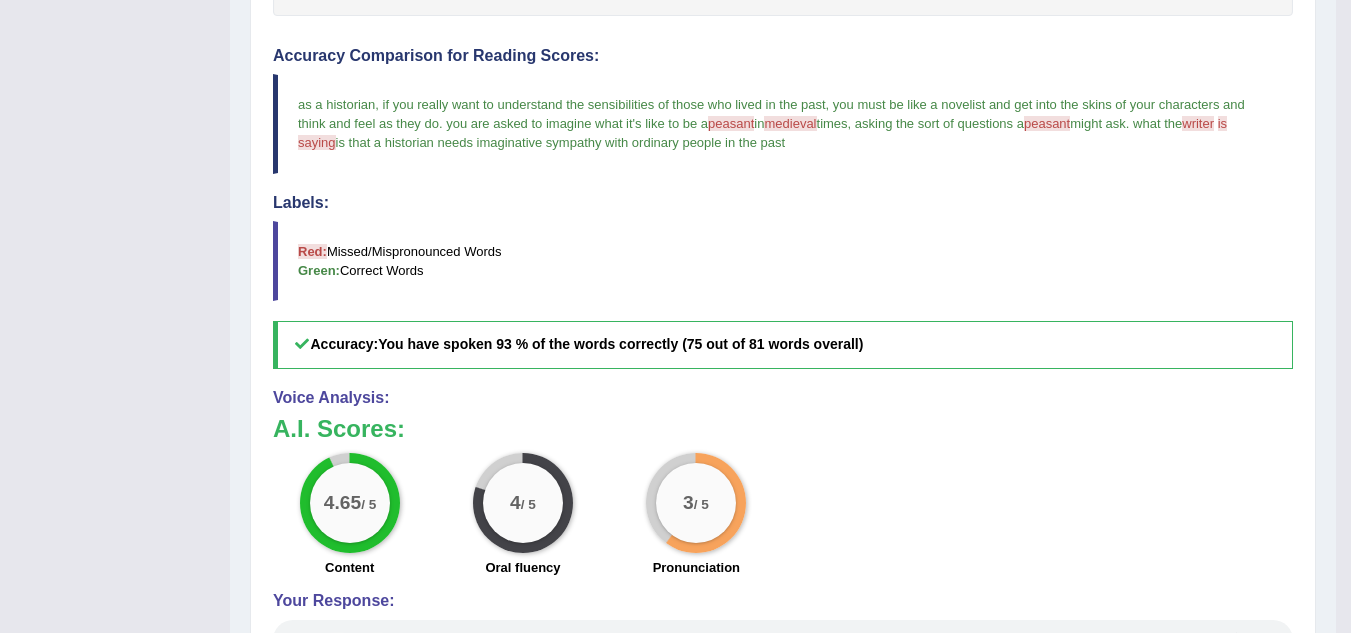 scroll, scrollTop: 609, scrollLeft: 0, axis: vertical 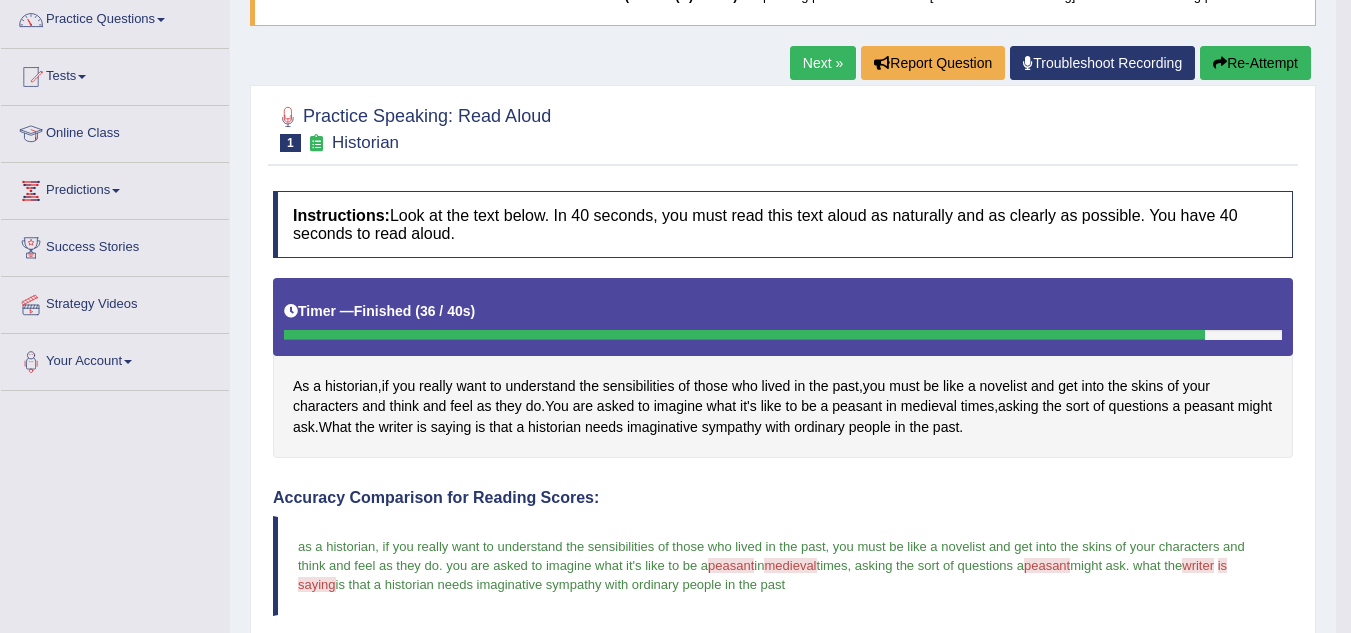 click on "Re-Attempt" at bounding box center (1255, 63) 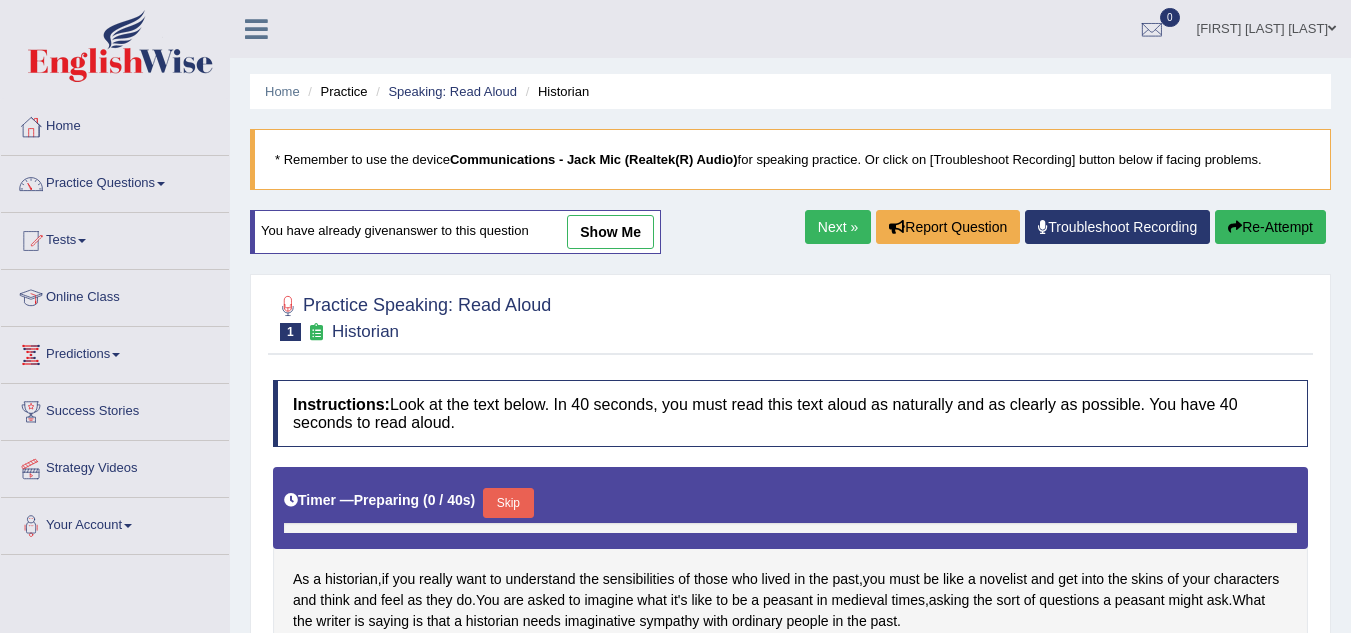 scroll, scrollTop: 170, scrollLeft: 0, axis: vertical 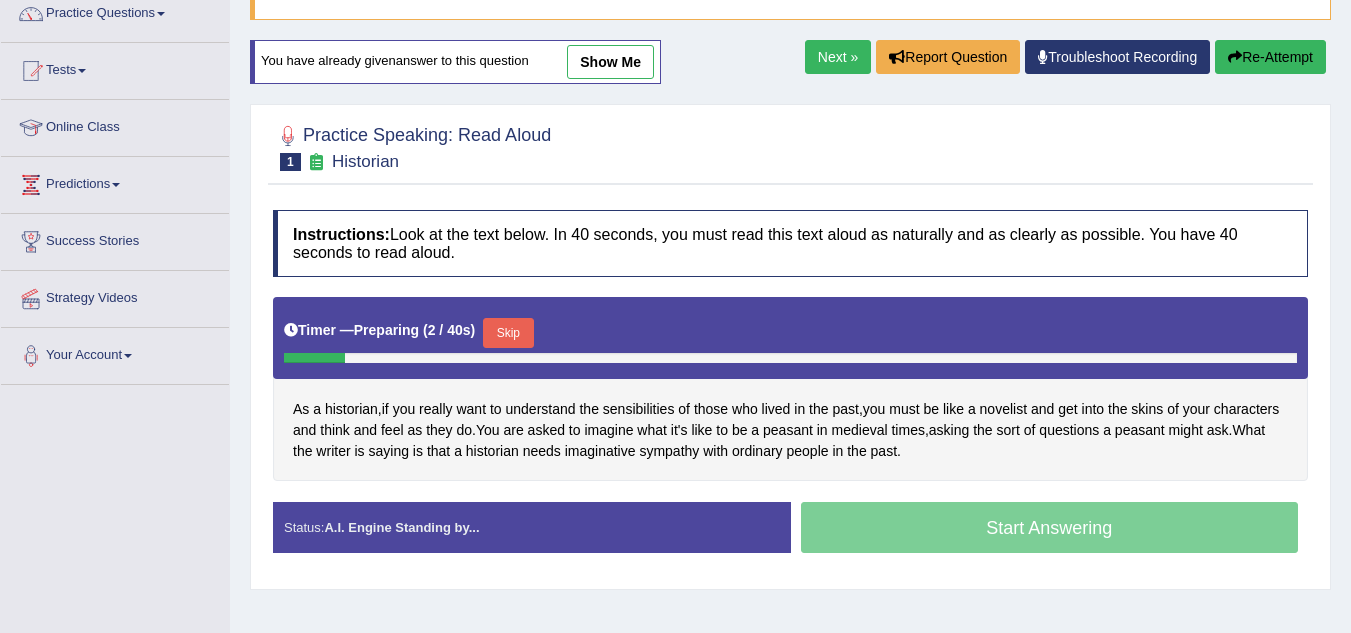 click on "Skip" at bounding box center (508, 333) 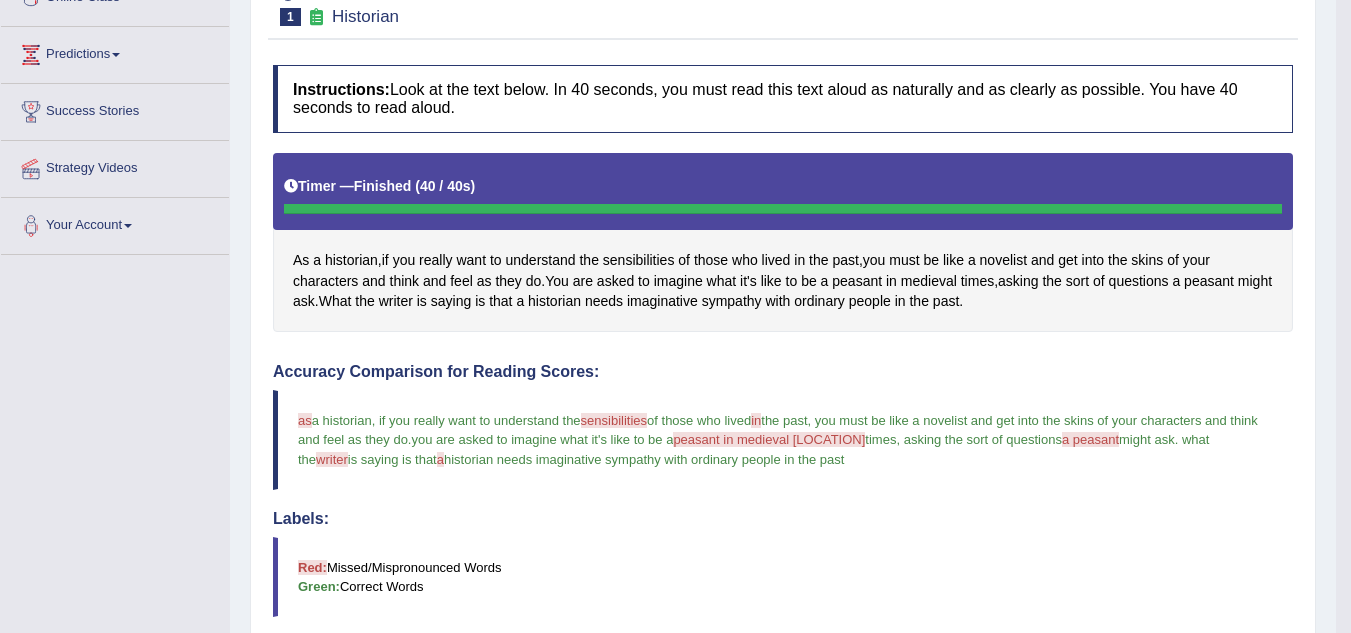 scroll, scrollTop: 295, scrollLeft: 0, axis: vertical 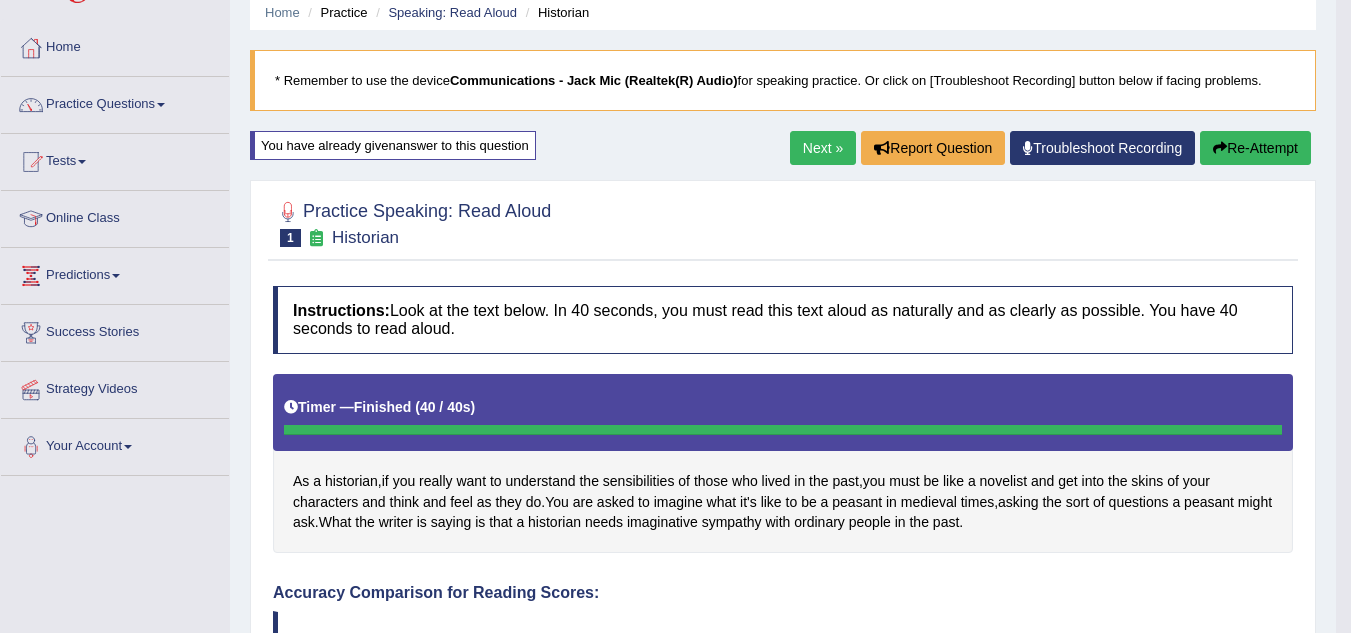 click on "Next »" at bounding box center (823, 148) 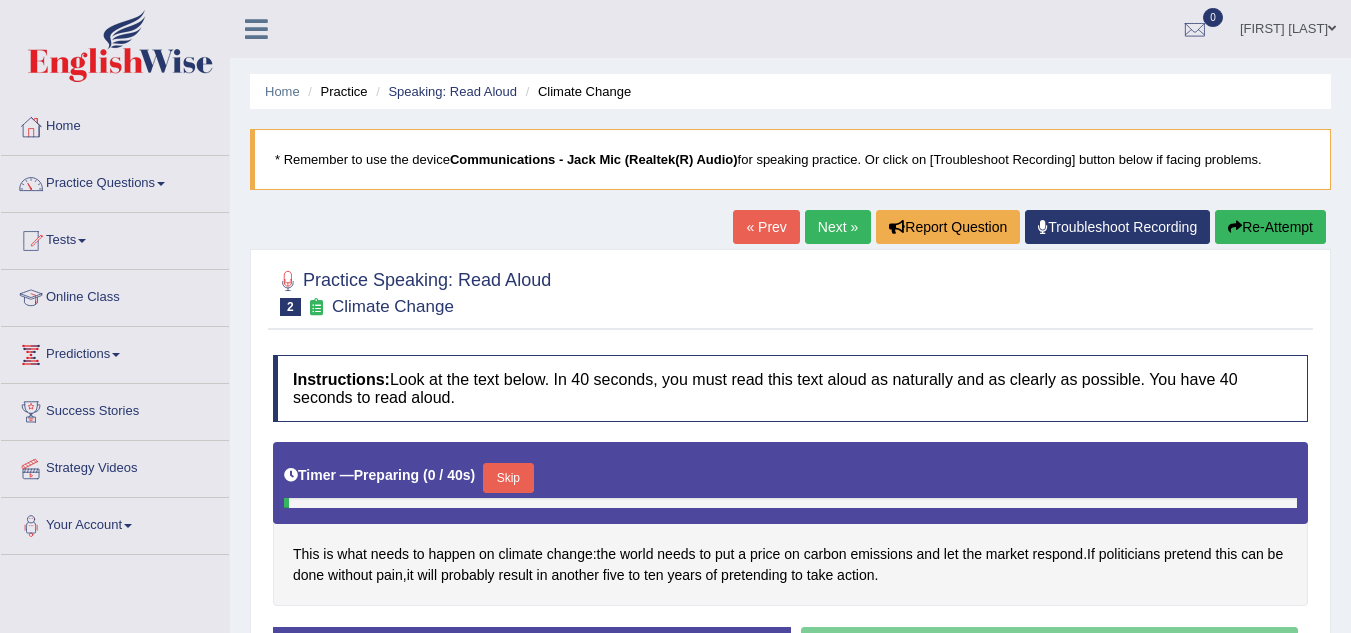 scroll, scrollTop: 0, scrollLeft: 0, axis: both 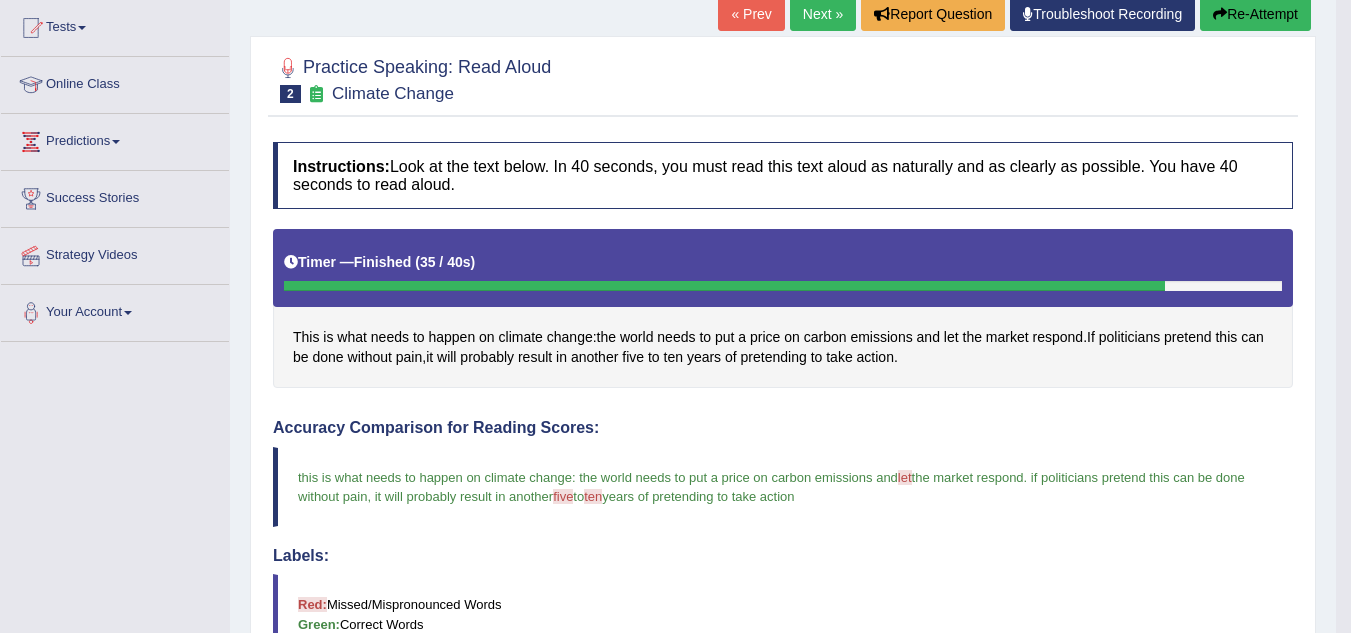 click on "Next »" at bounding box center [823, 14] 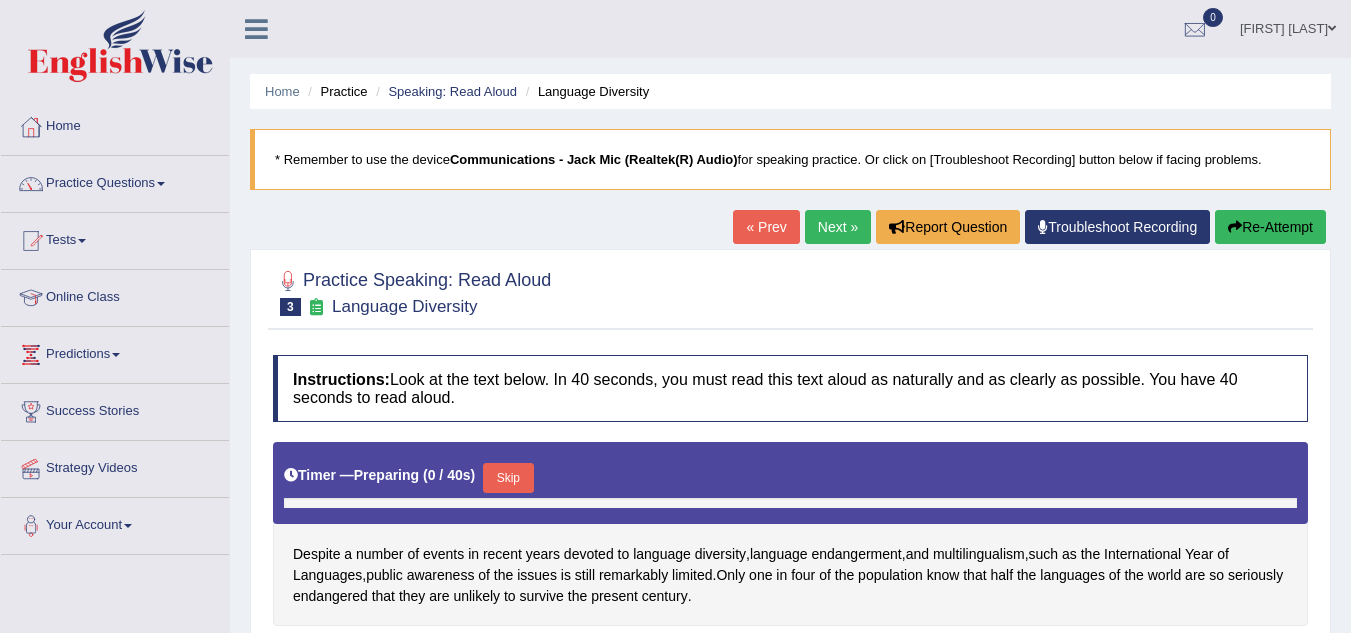 scroll, scrollTop: 0, scrollLeft: 0, axis: both 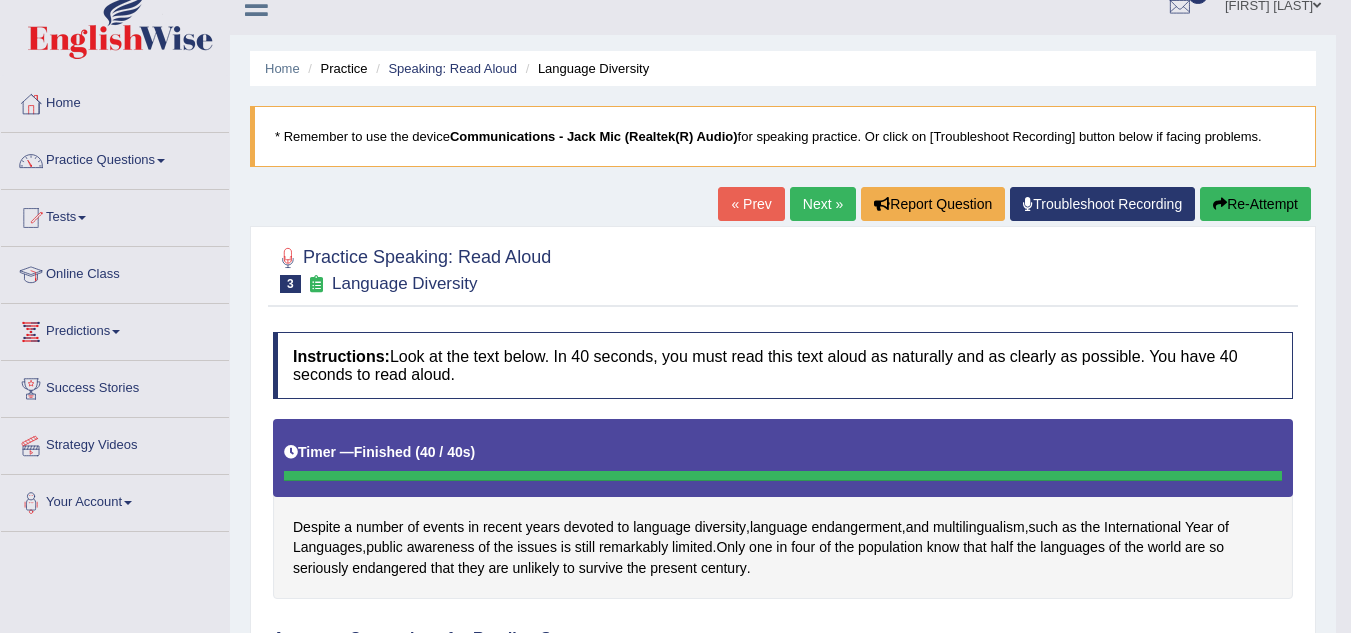 click on "Re-Attempt" at bounding box center [1255, 204] 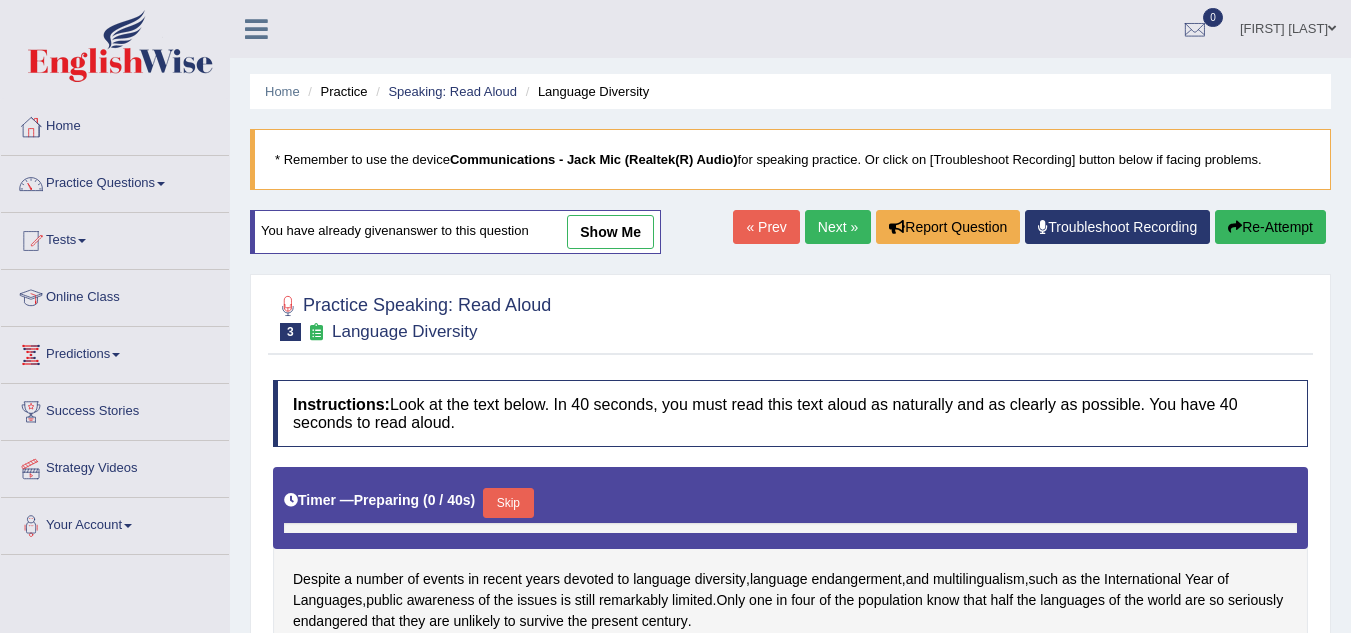 scroll, scrollTop: 23, scrollLeft: 0, axis: vertical 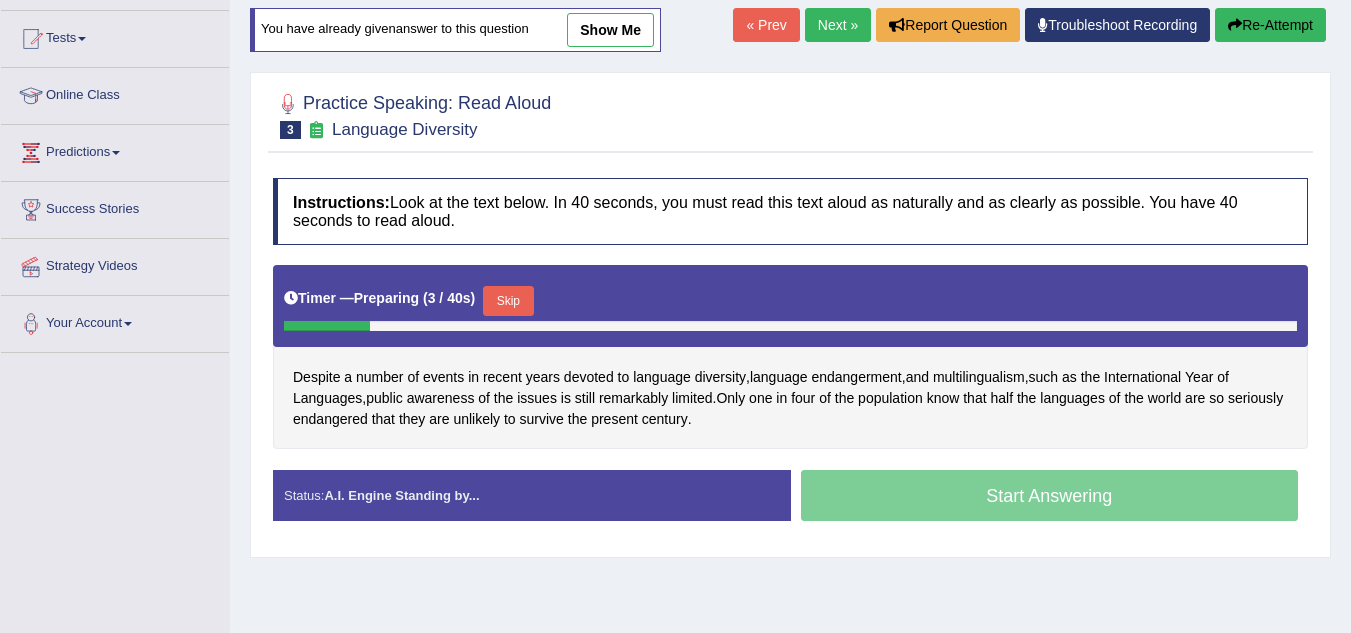click on "Skip" at bounding box center (508, 301) 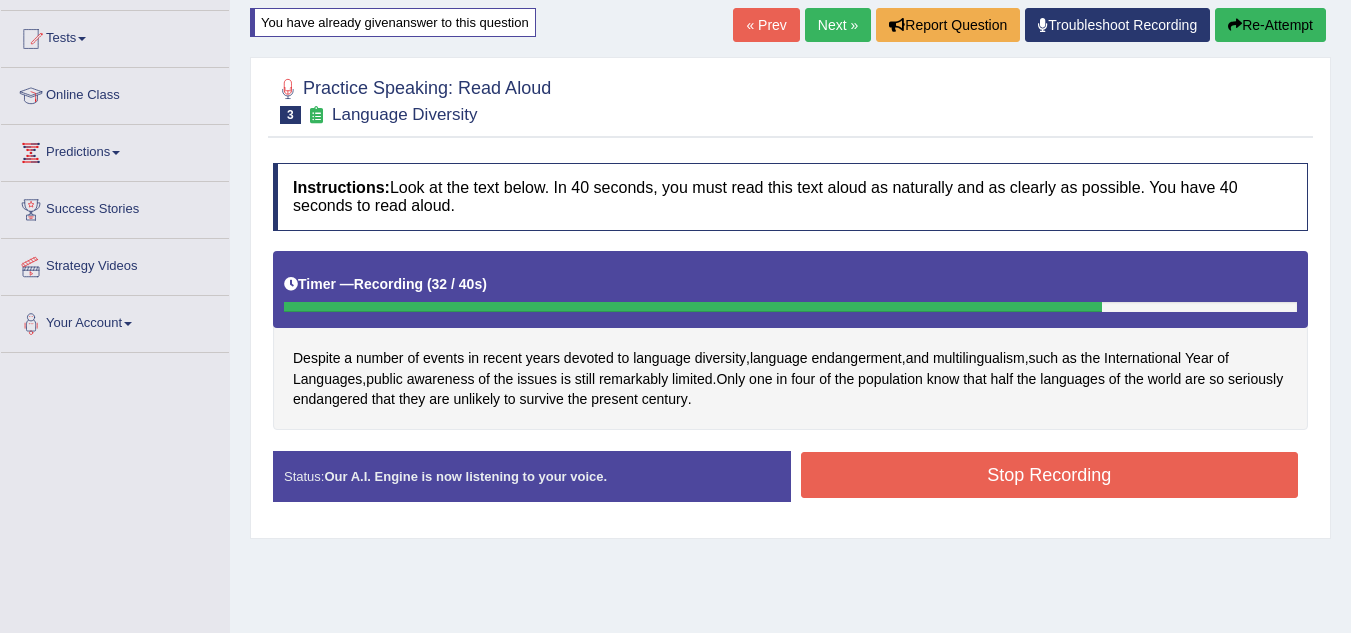 click on "Stop Recording" at bounding box center [1050, 475] 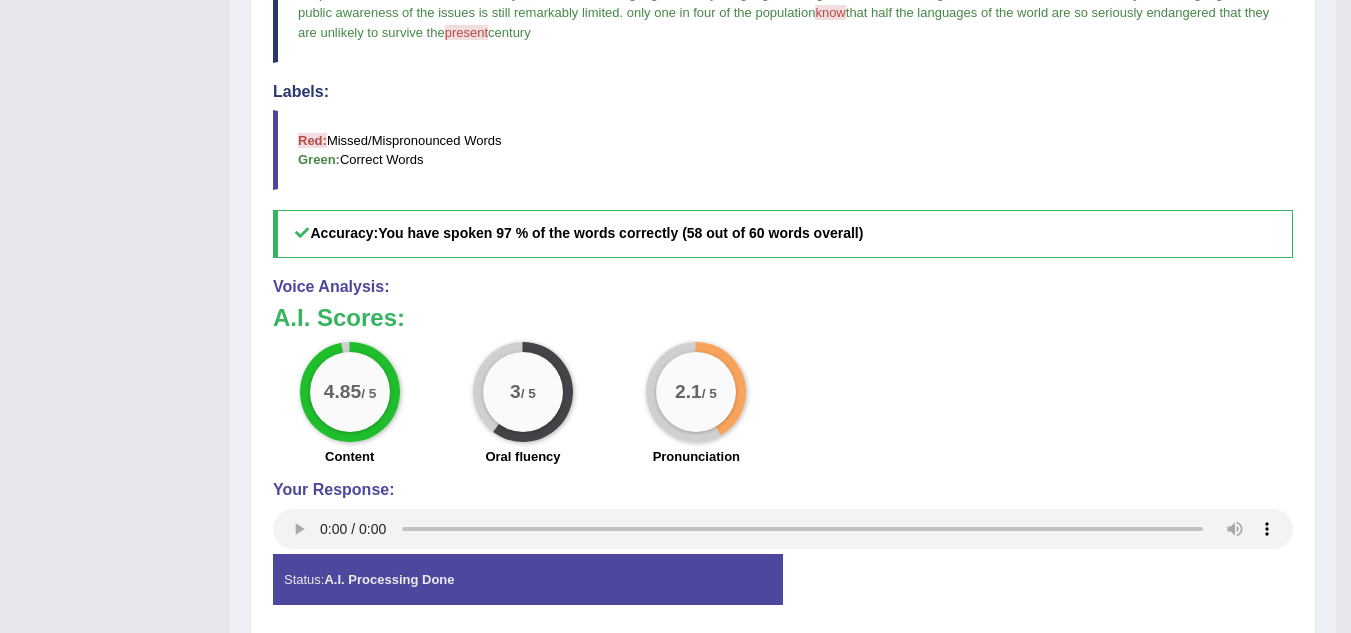 scroll, scrollTop: 732, scrollLeft: 0, axis: vertical 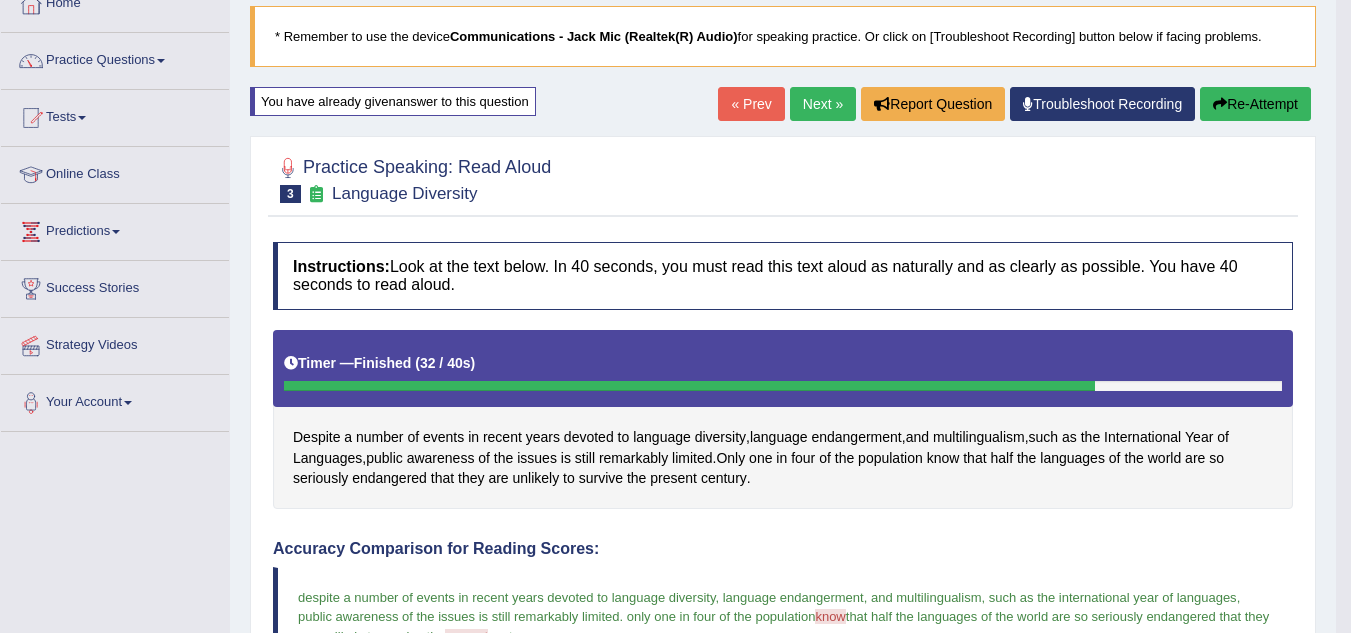 click on "Next »" at bounding box center (823, 104) 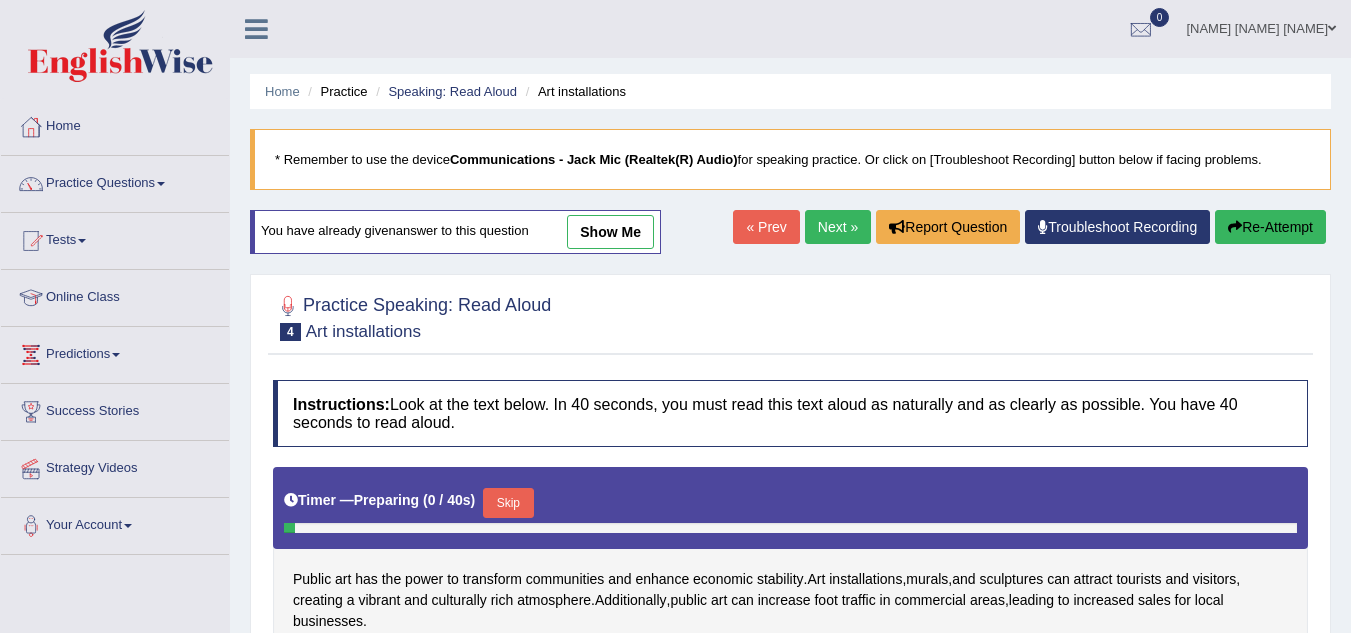 scroll, scrollTop: 0, scrollLeft: 0, axis: both 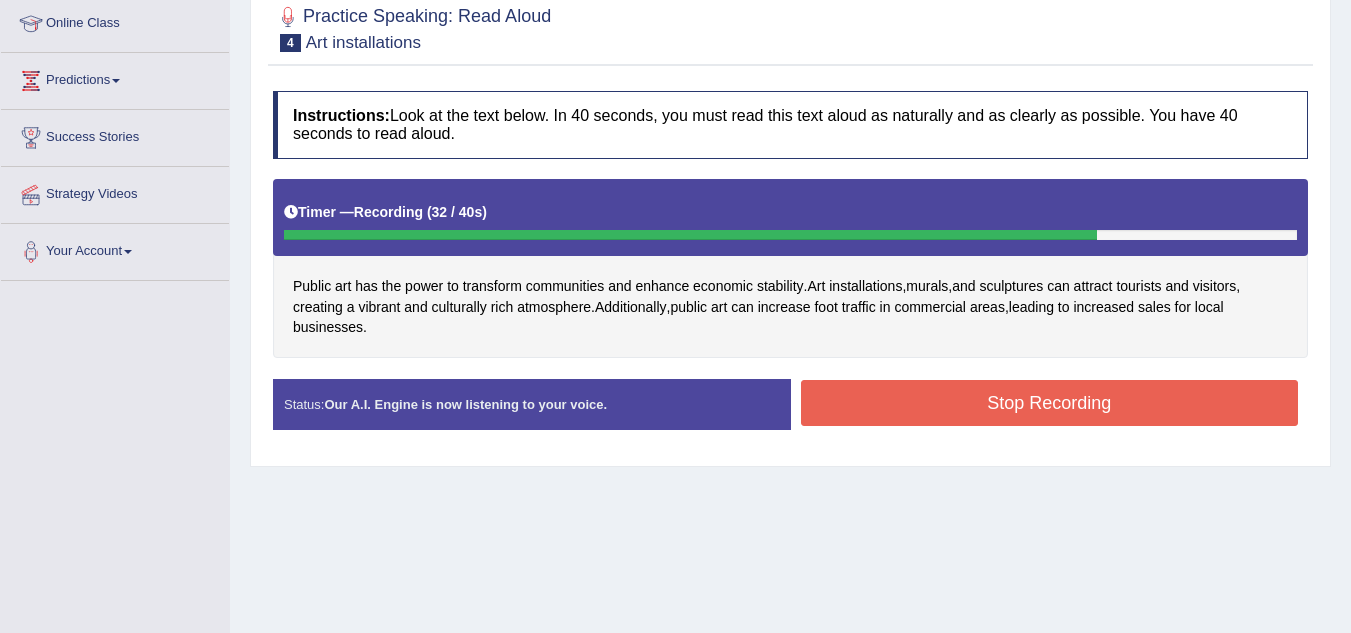 click on "Stop Recording" at bounding box center [1050, 403] 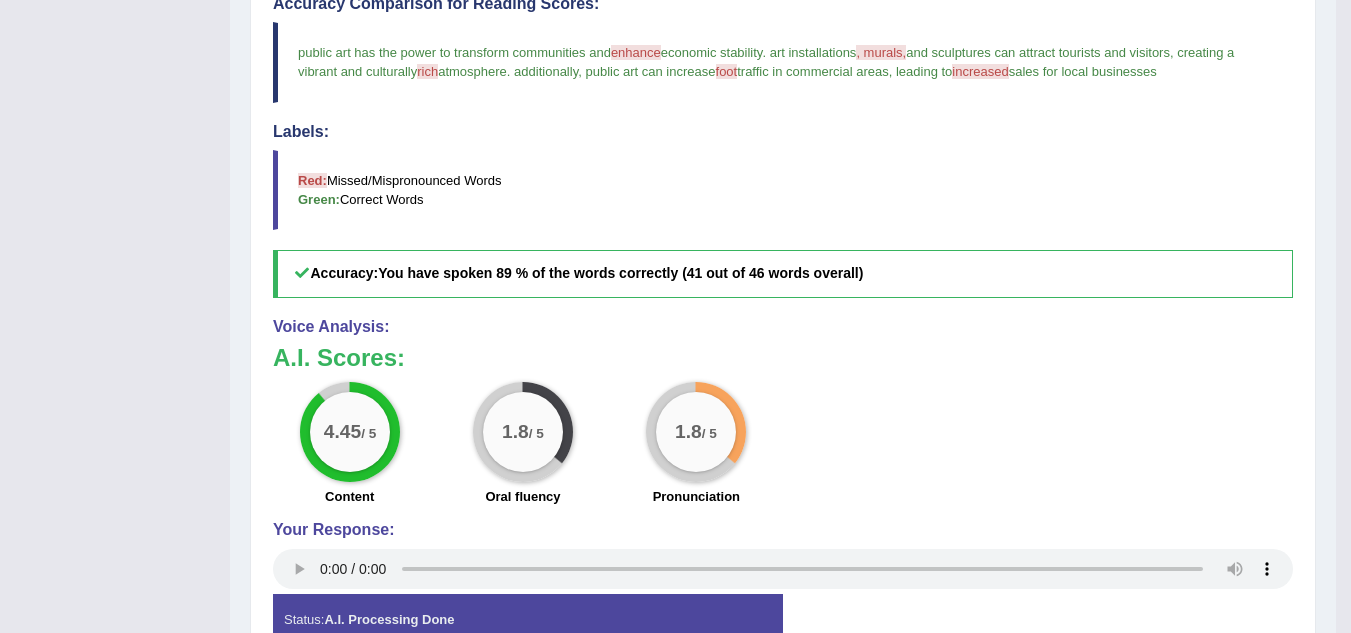 scroll, scrollTop: 670, scrollLeft: 0, axis: vertical 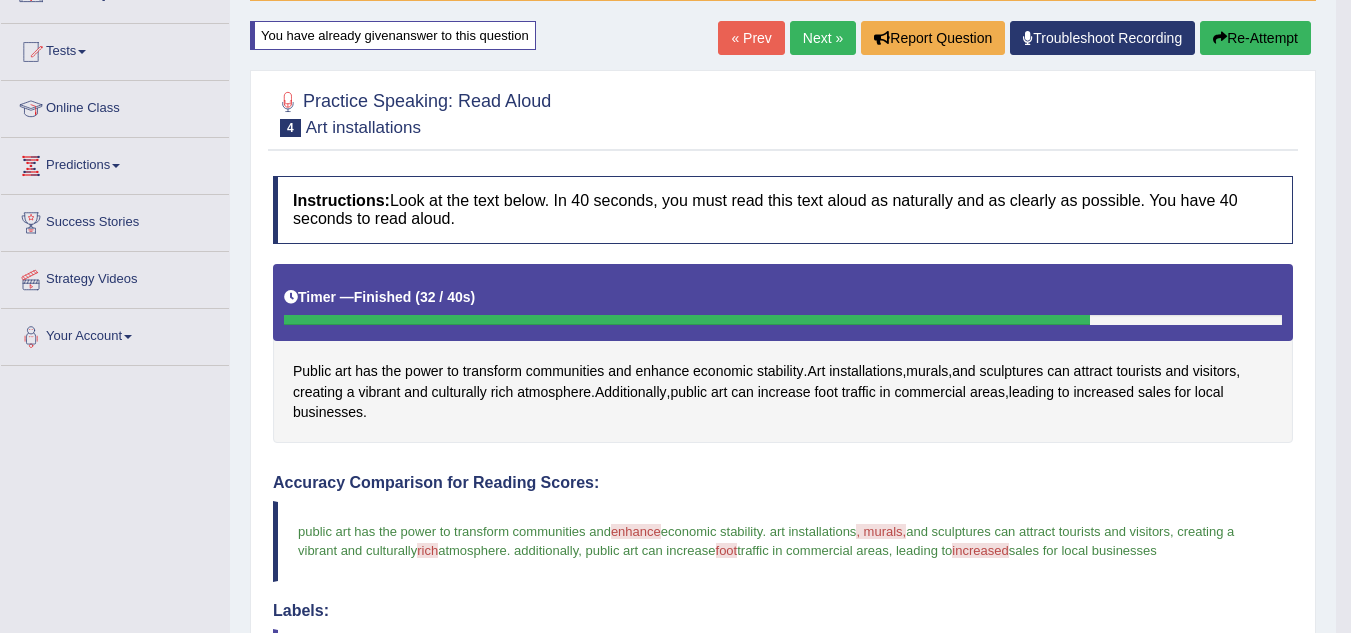 click on "Re-Attempt" at bounding box center (1255, 38) 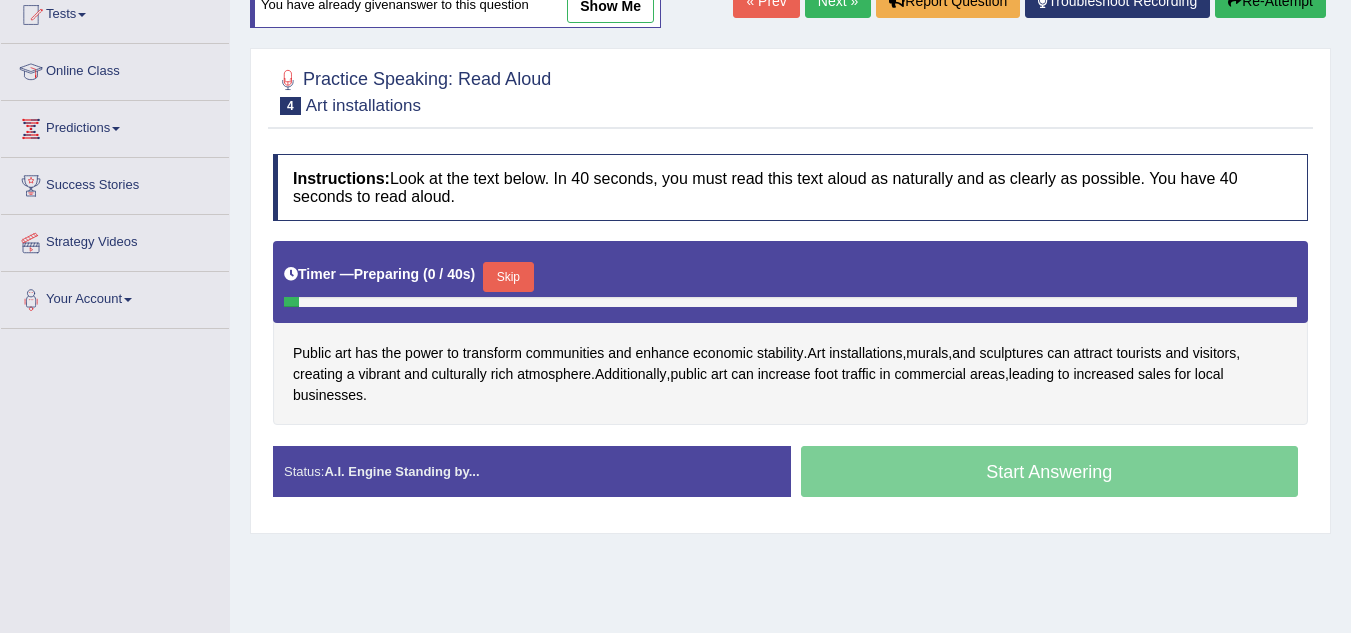 scroll, scrollTop: 226, scrollLeft: 0, axis: vertical 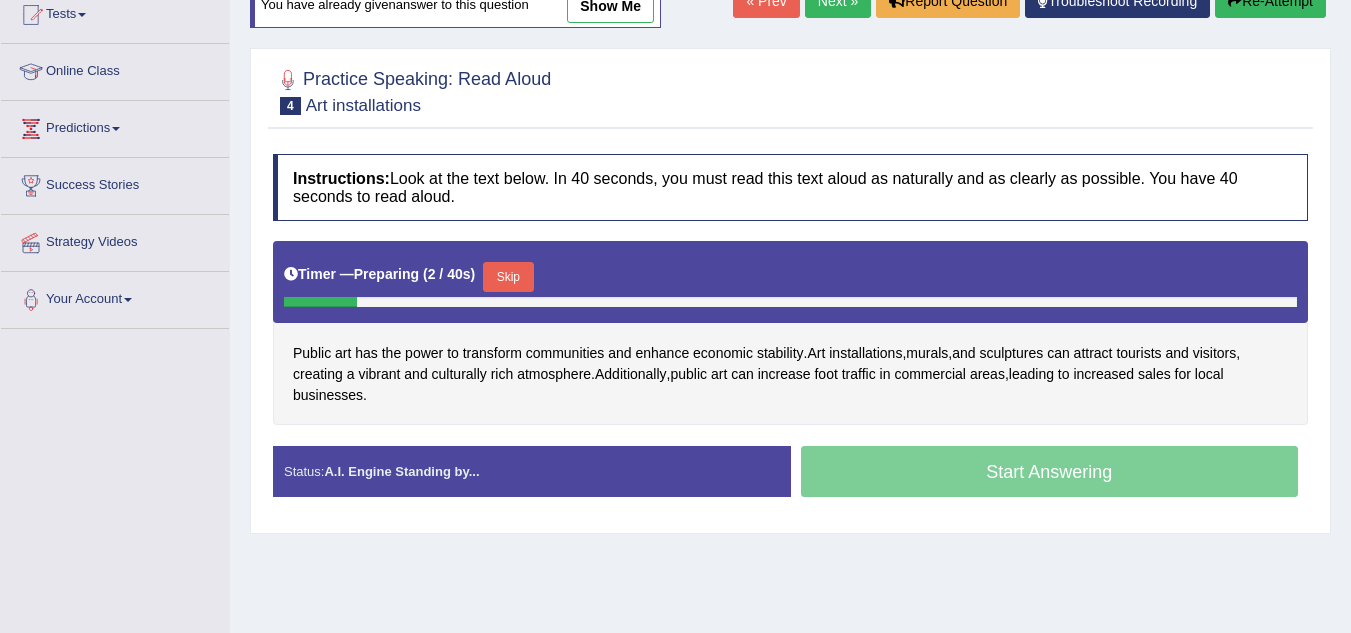 click on "Skip" at bounding box center (508, 277) 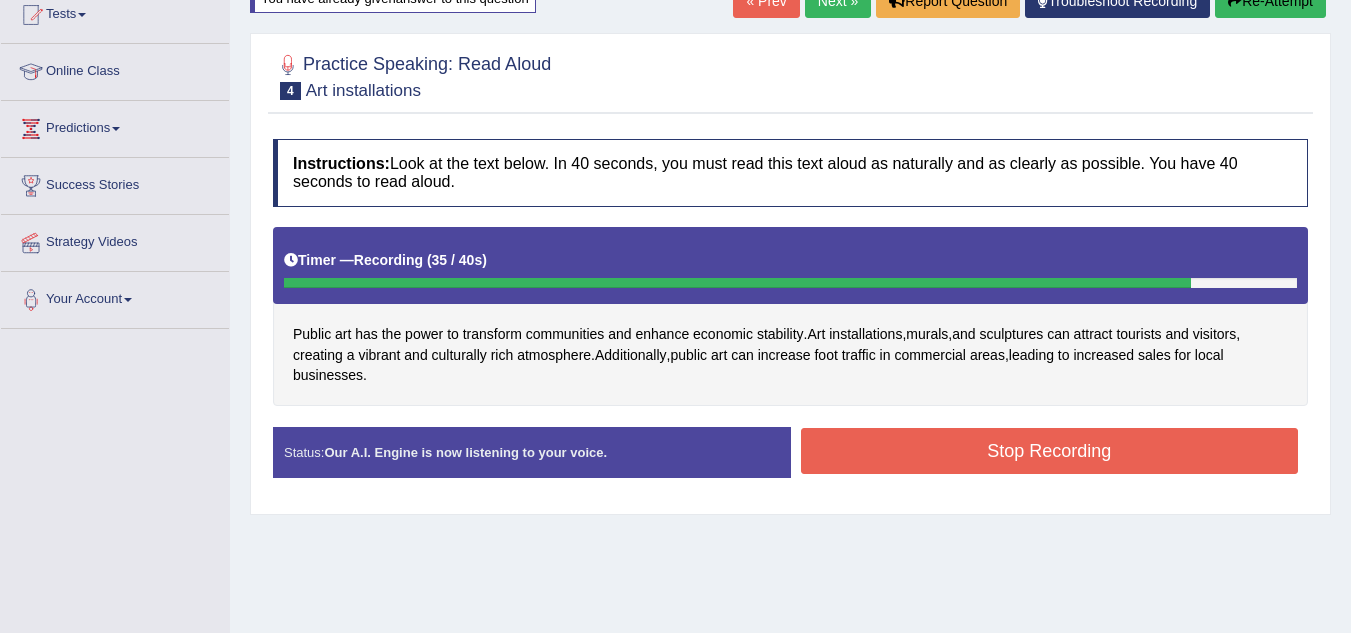 click on "Stop Recording" at bounding box center [1050, 451] 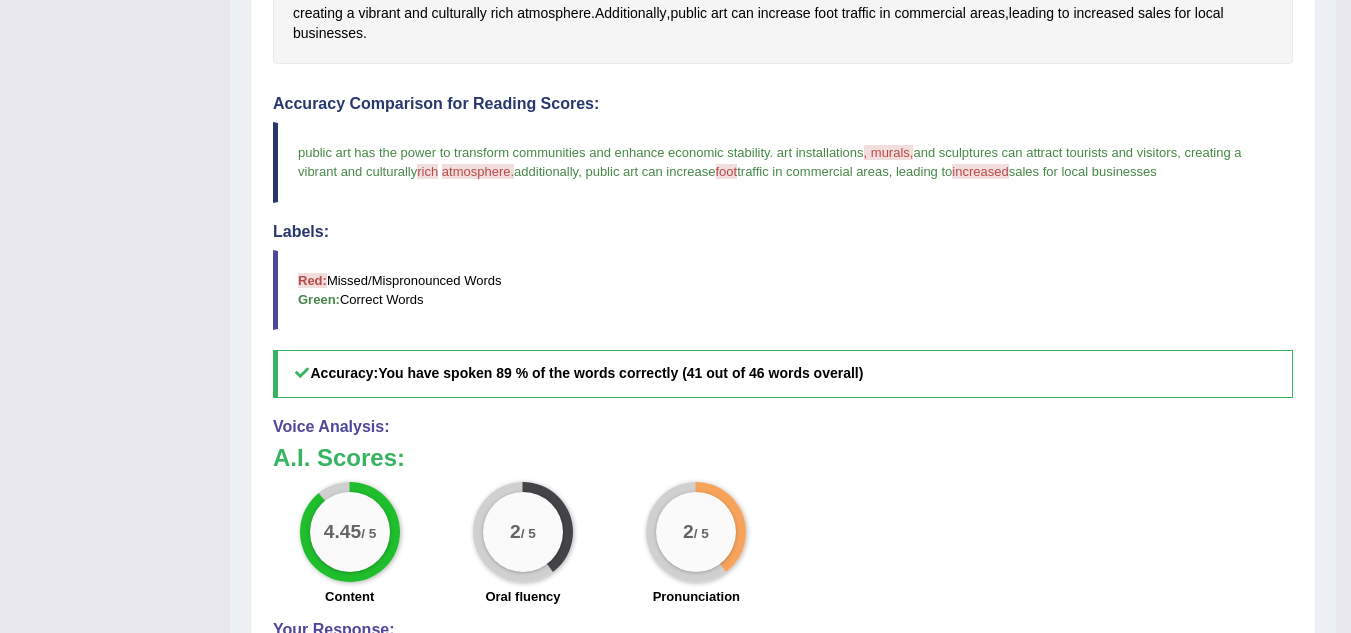 scroll, scrollTop: 570, scrollLeft: 0, axis: vertical 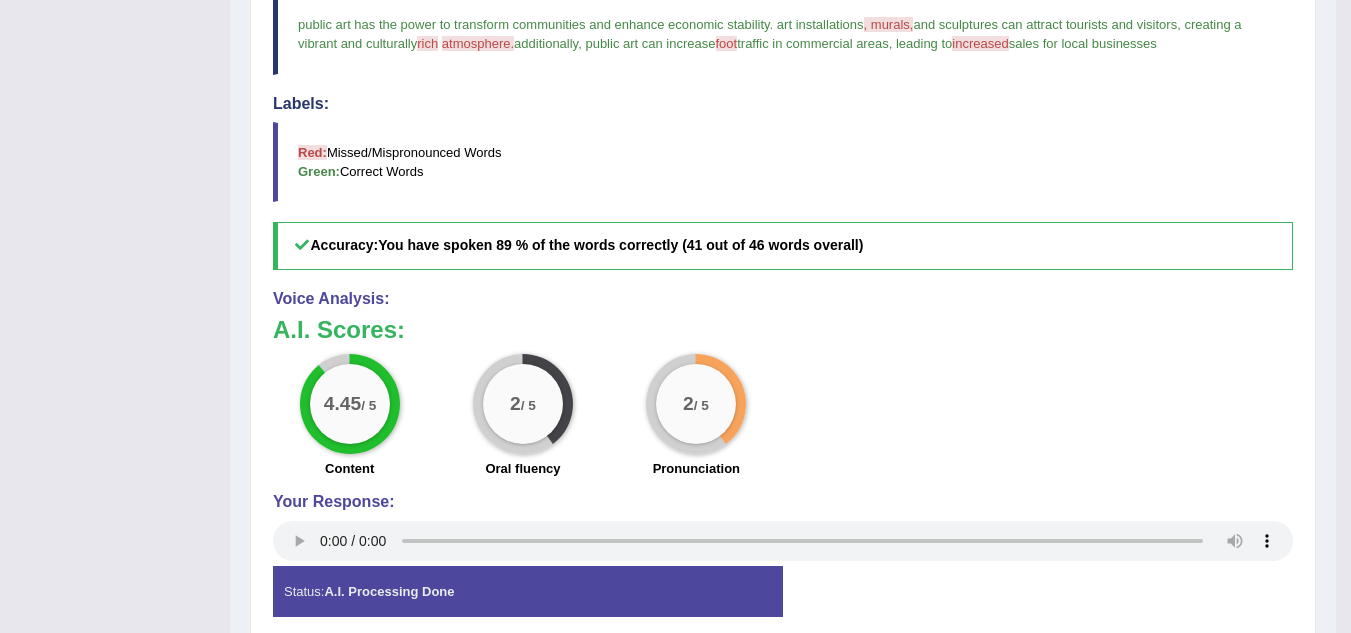 click on "4.45  / 5              Content
2  / 5              Oral fluency
2  / 5              Pronunciation" at bounding box center [783, 418] 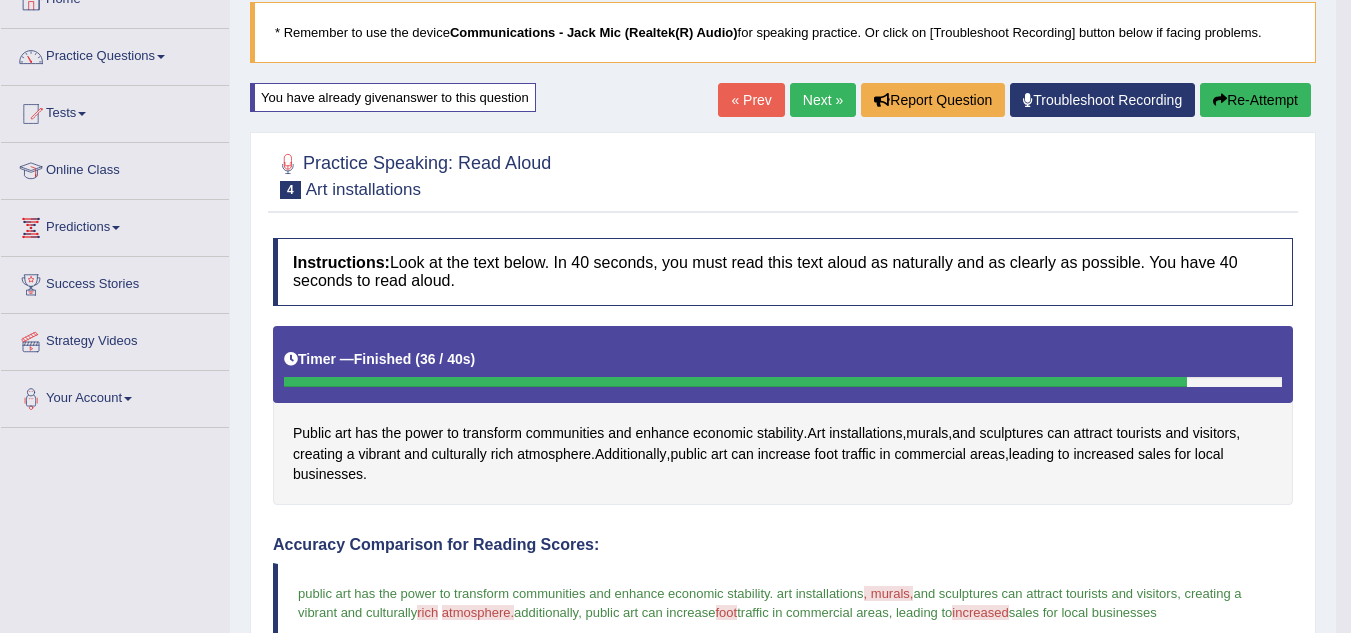 scroll, scrollTop: 53, scrollLeft: 0, axis: vertical 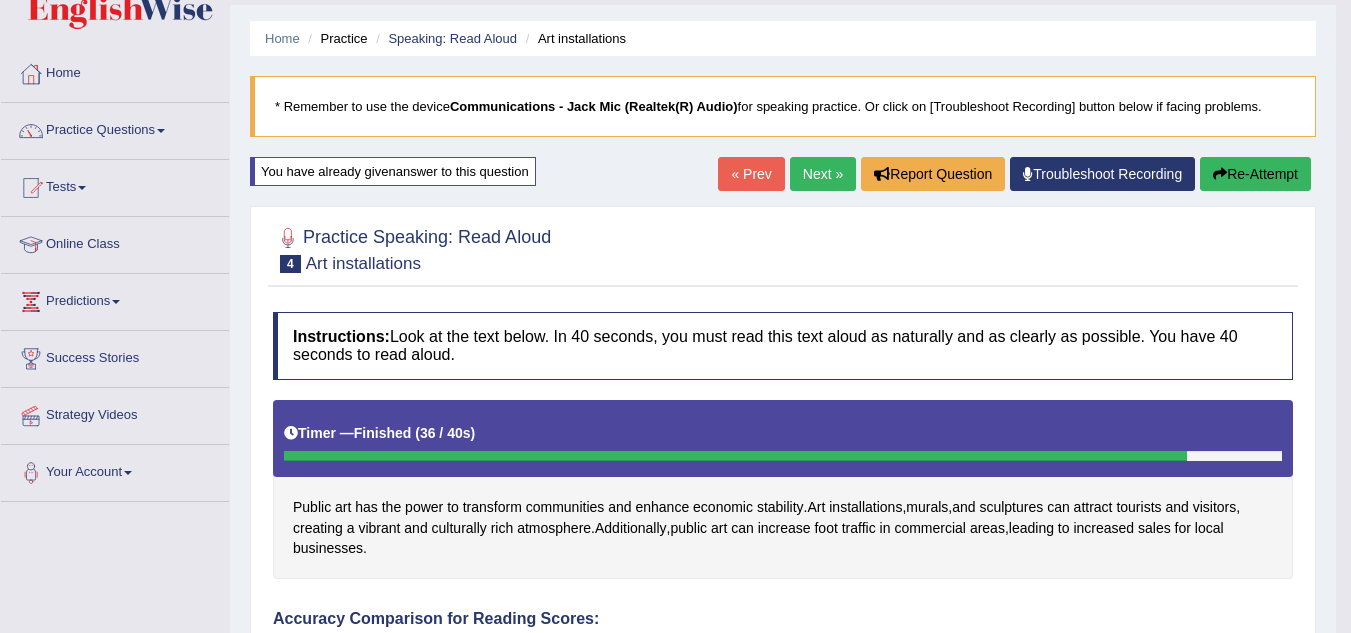 click on "Next »" at bounding box center (823, 174) 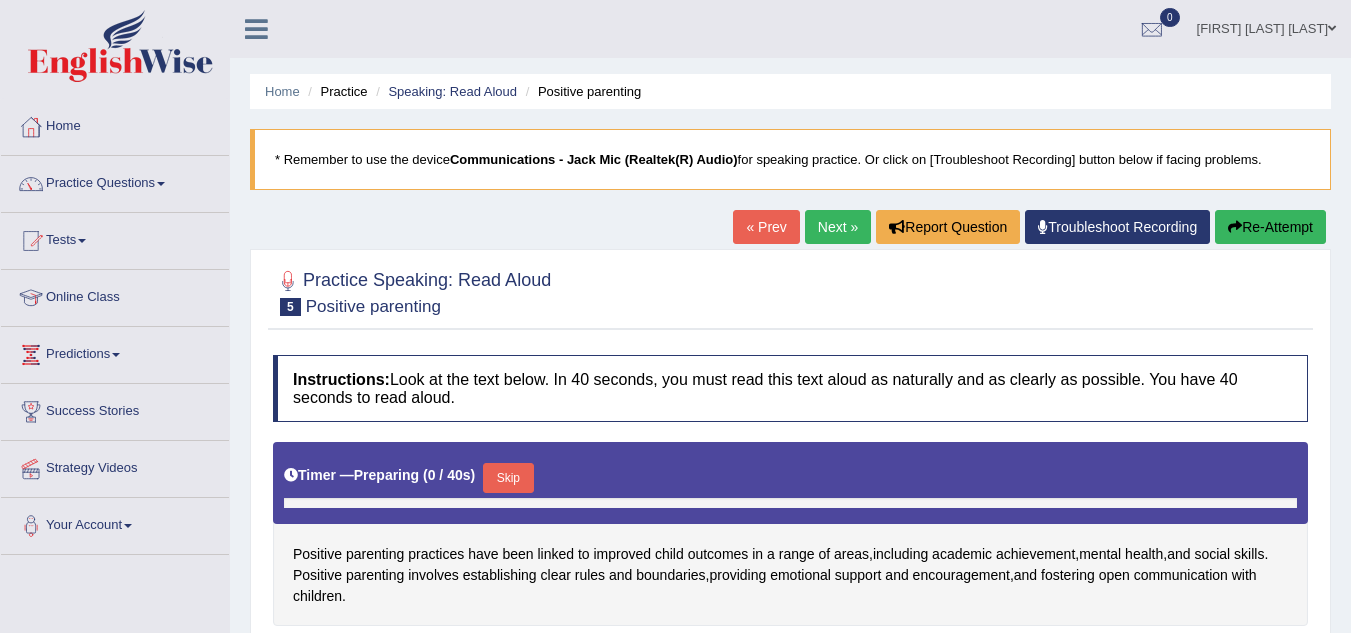 scroll, scrollTop: 0, scrollLeft: 0, axis: both 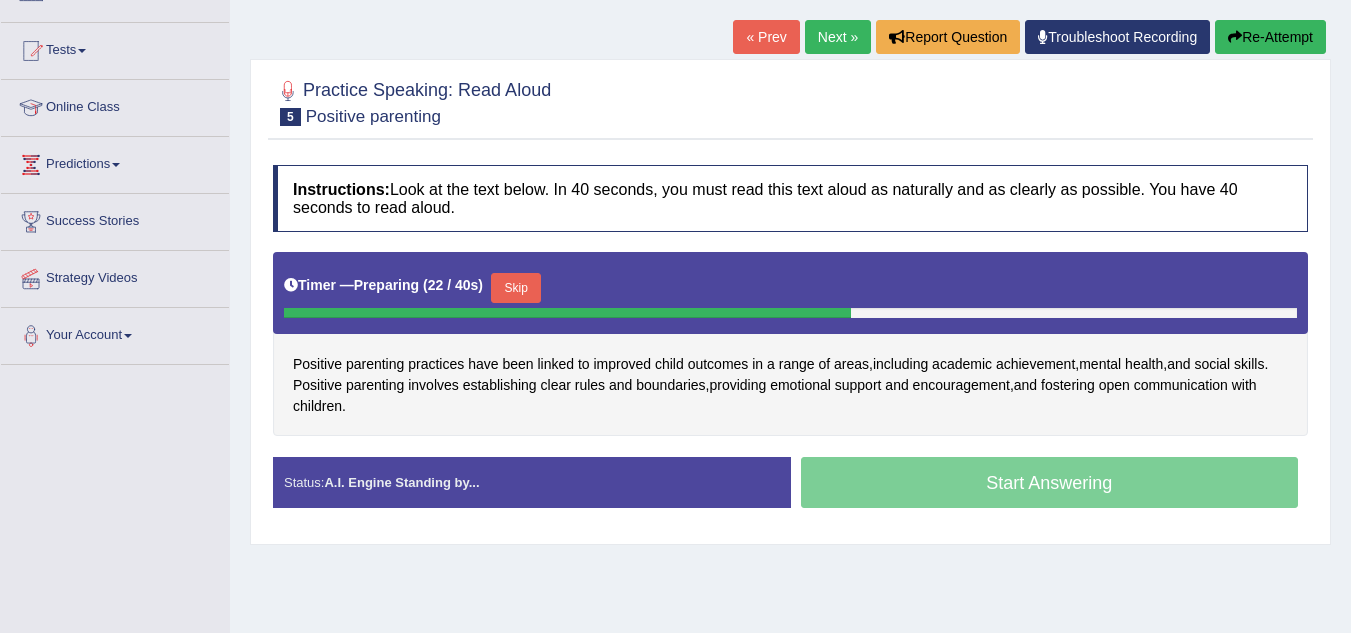 click on "Skip" at bounding box center [516, 288] 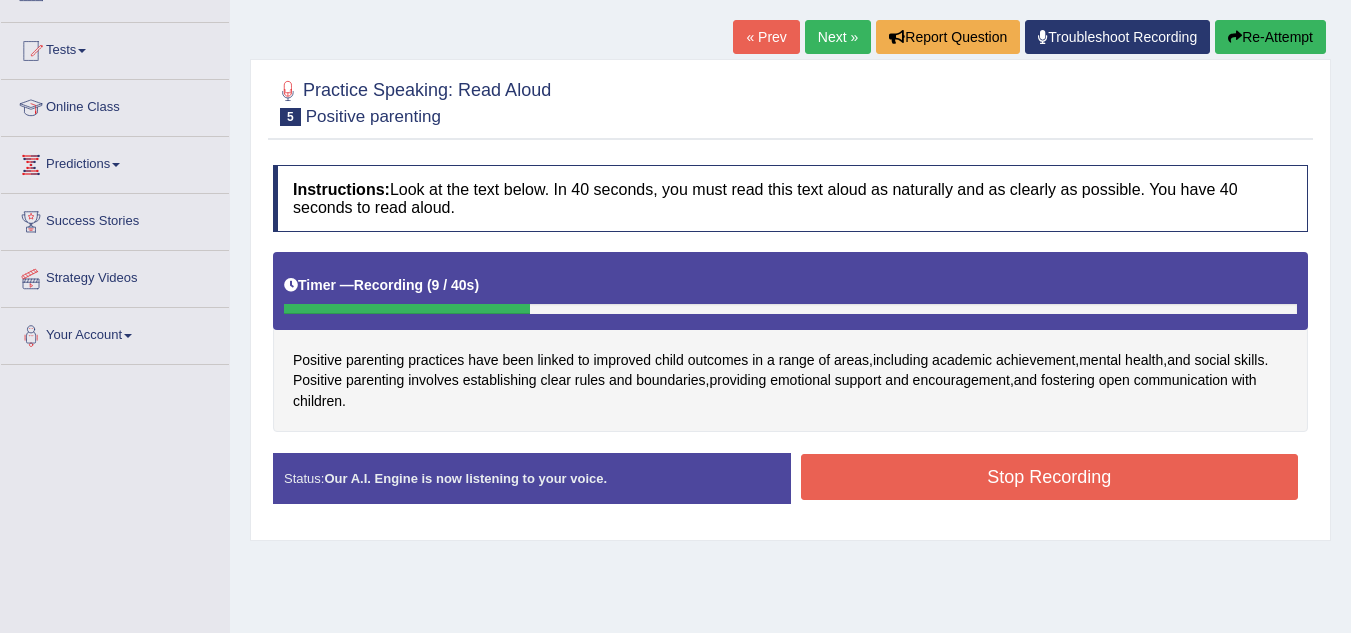 click on "Stop Recording" at bounding box center (1050, 477) 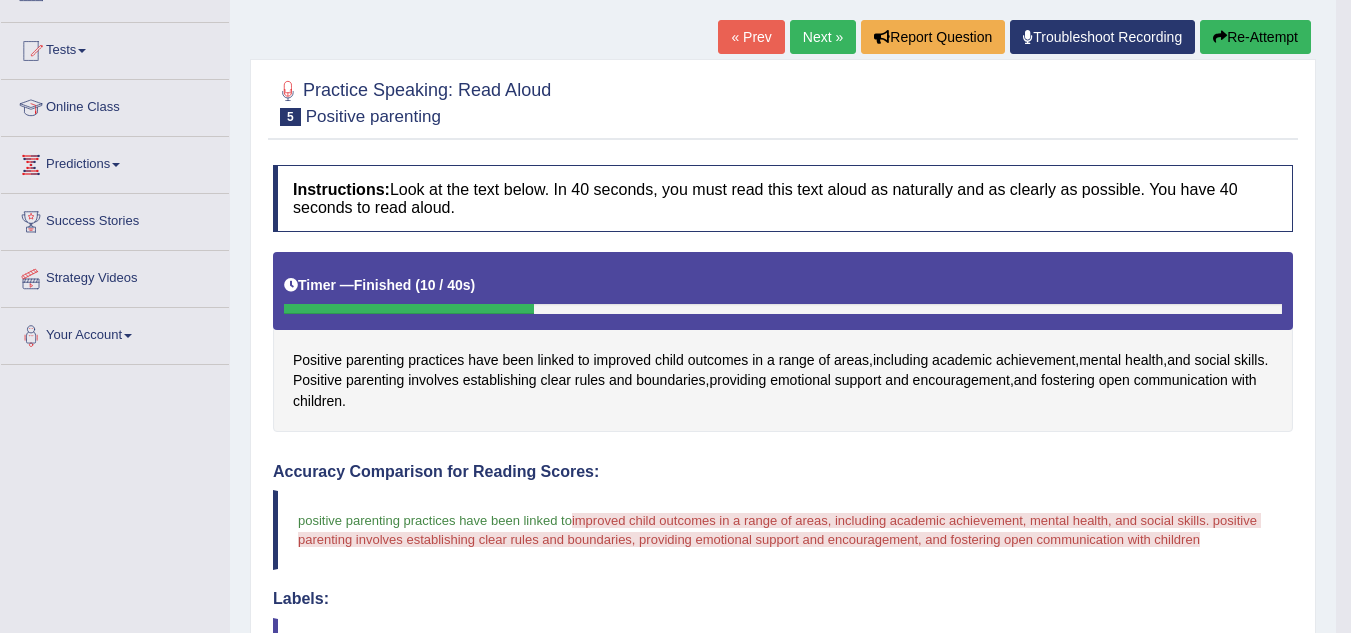 click on "Re-Attempt" at bounding box center (1255, 37) 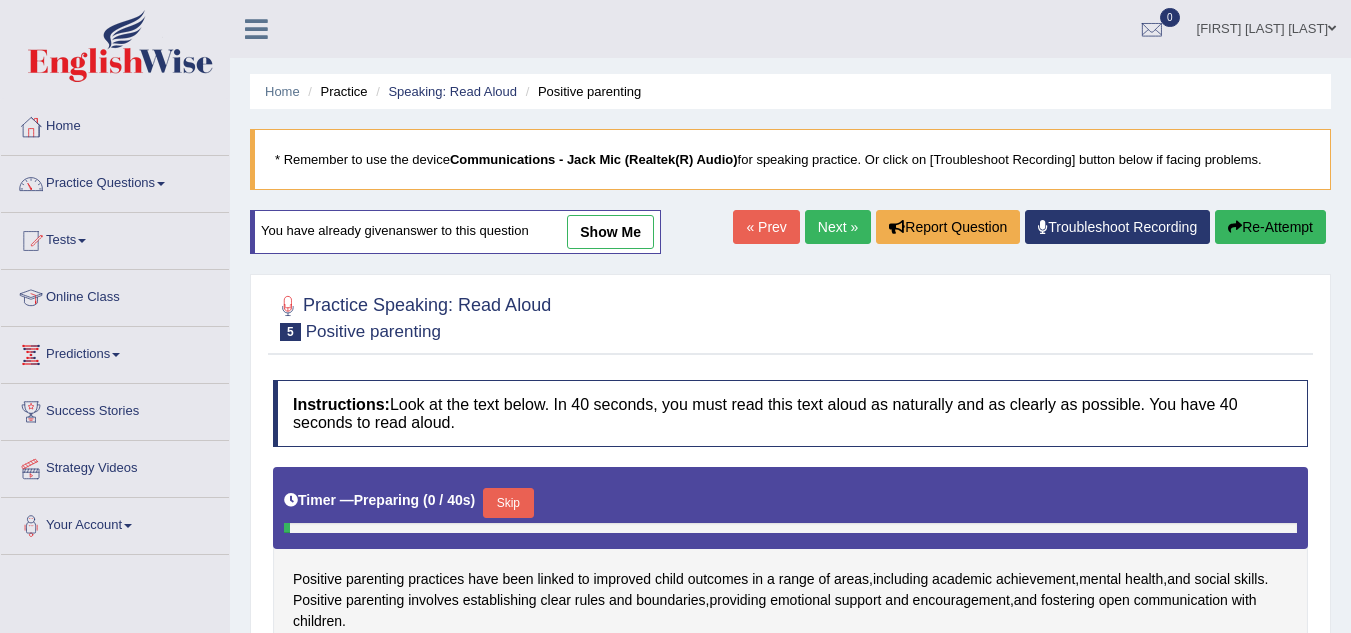 scroll, scrollTop: 190, scrollLeft: 0, axis: vertical 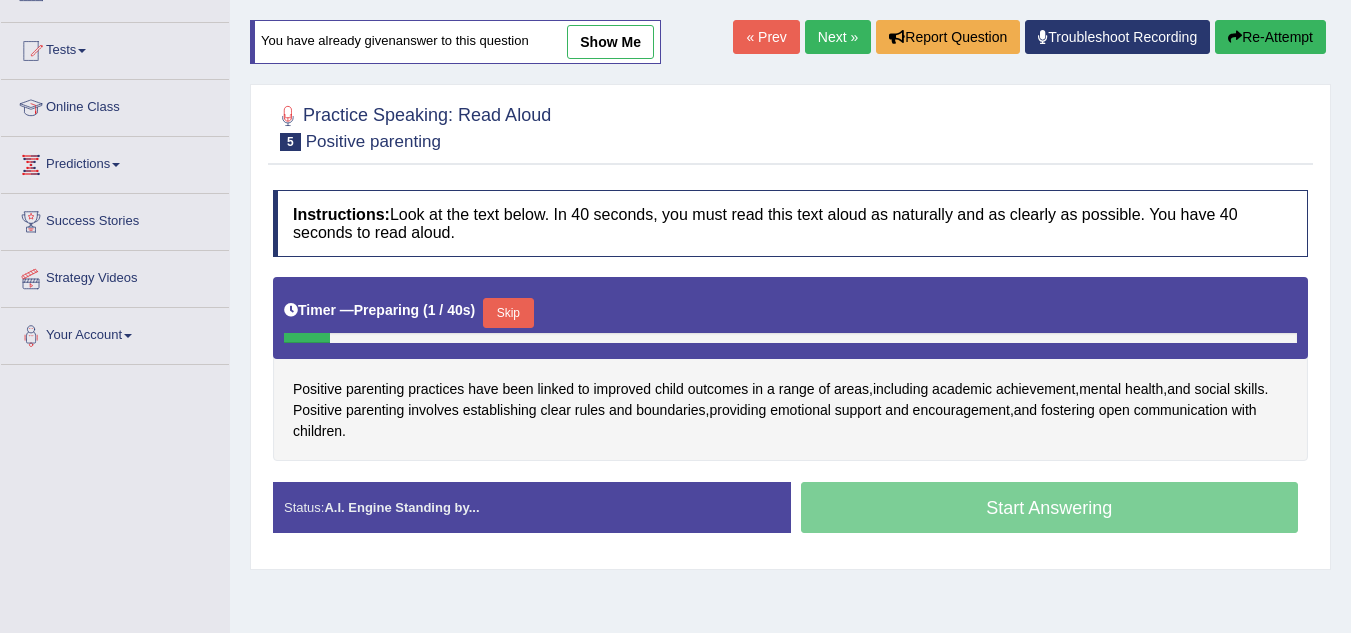 click on "Skip" at bounding box center [508, 313] 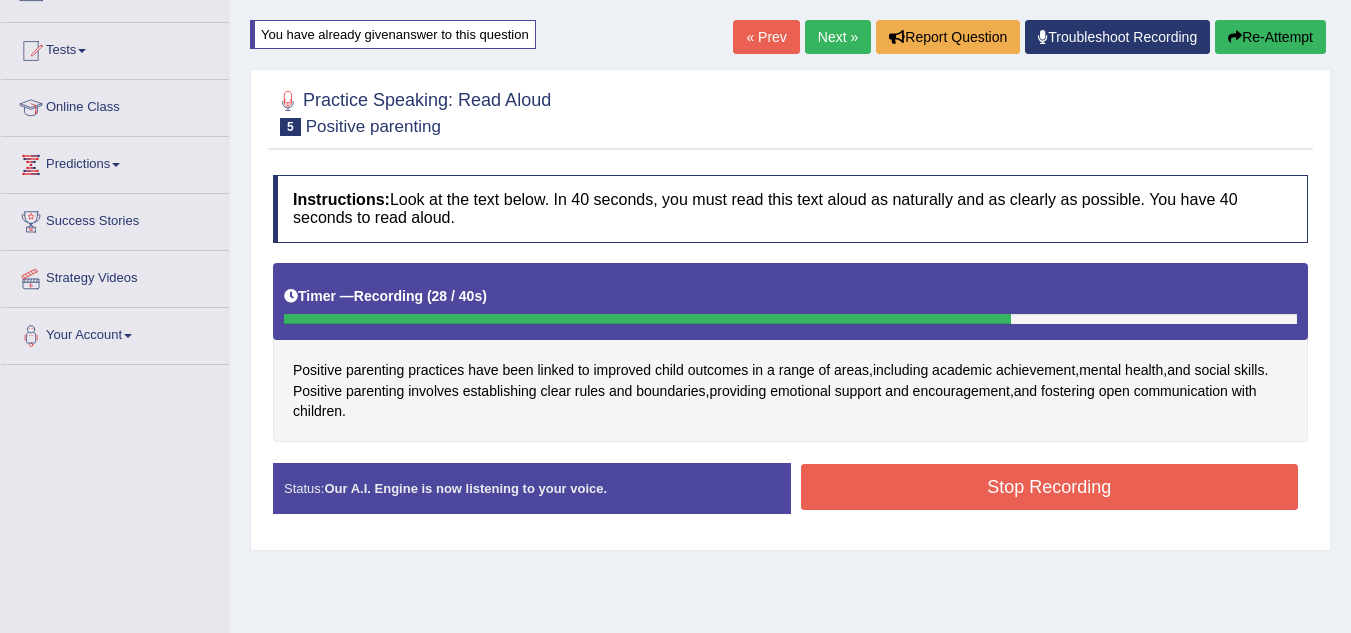 click on "Stop Recording" at bounding box center [1050, 487] 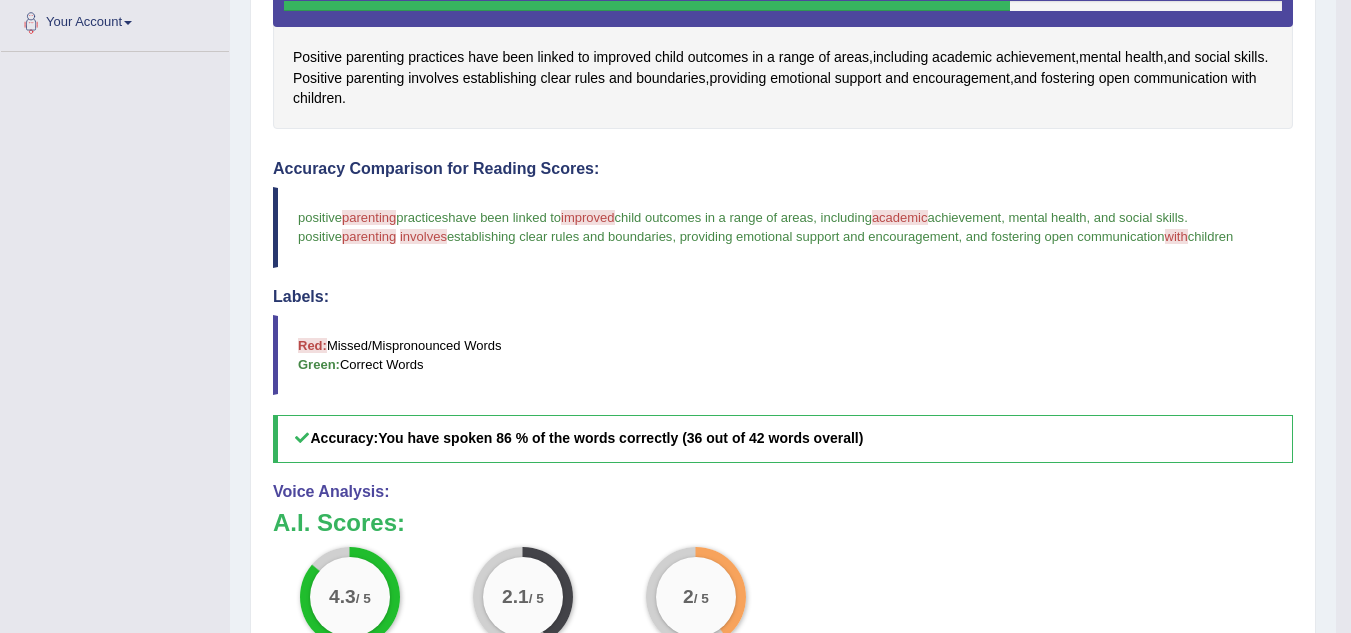 scroll, scrollTop: 500, scrollLeft: 0, axis: vertical 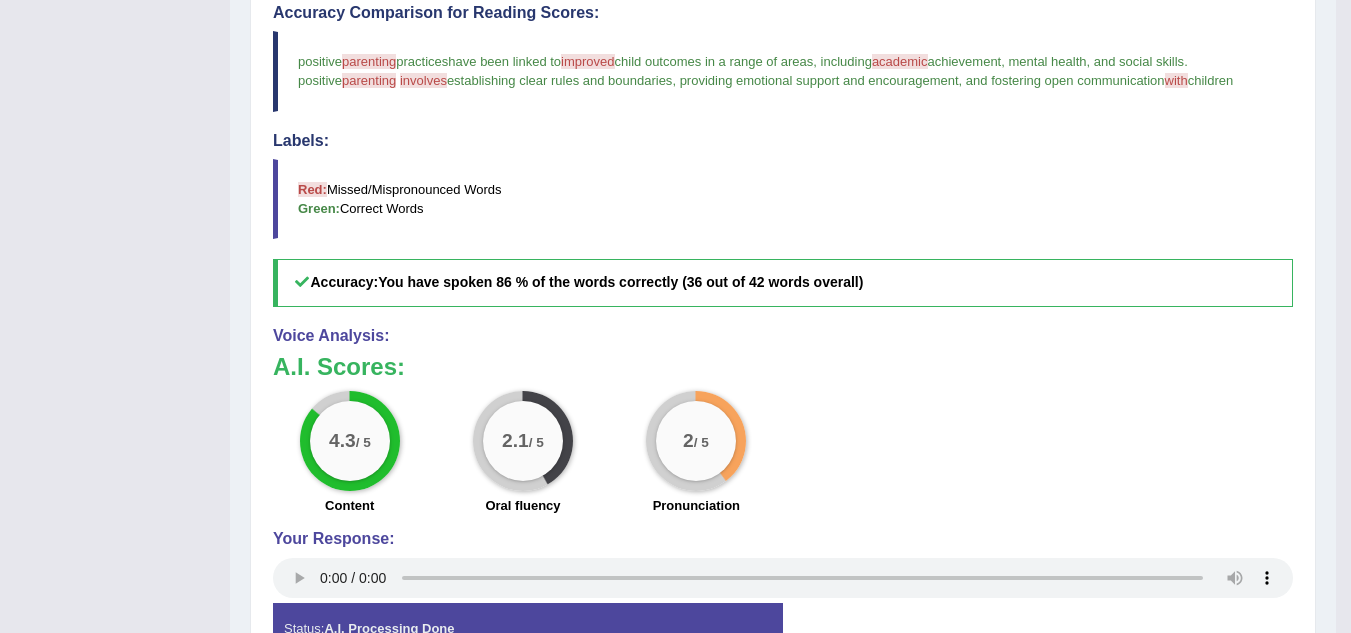 drag, startPoint x: 336, startPoint y: 81, endPoint x: 379, endPoint y: 78, distance: 43.104523 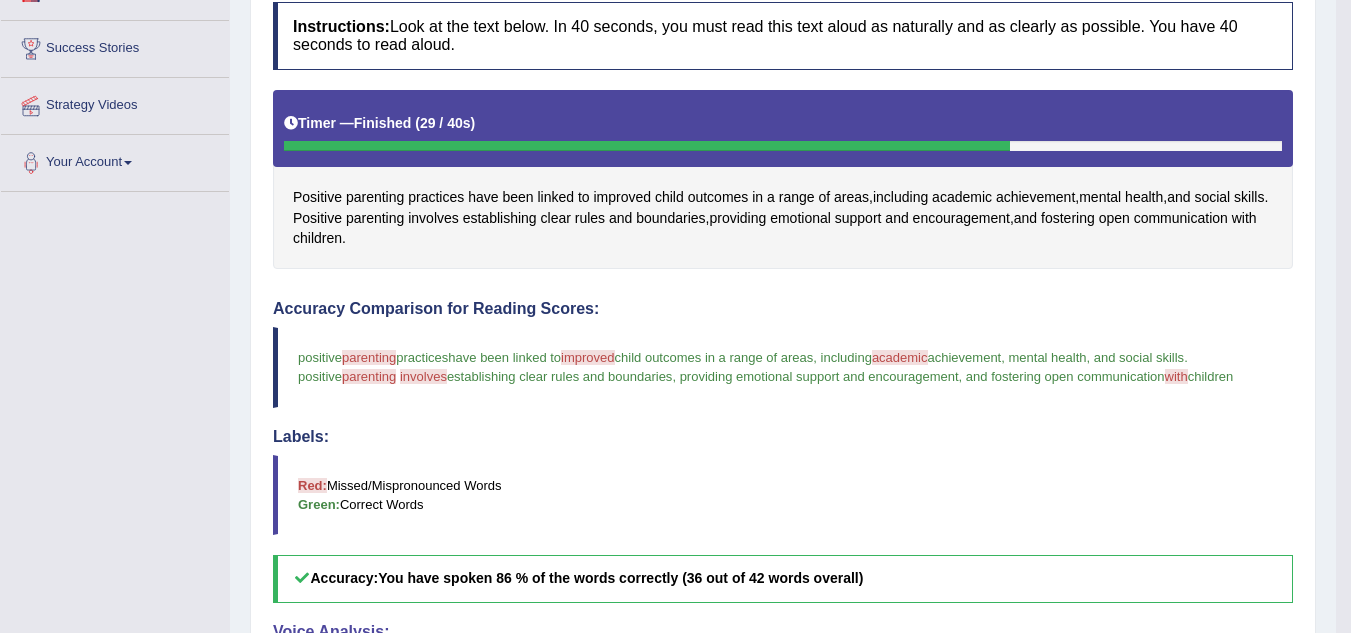 scroll, scrollTop: 195, scrollLeft: 0, axis: vertical 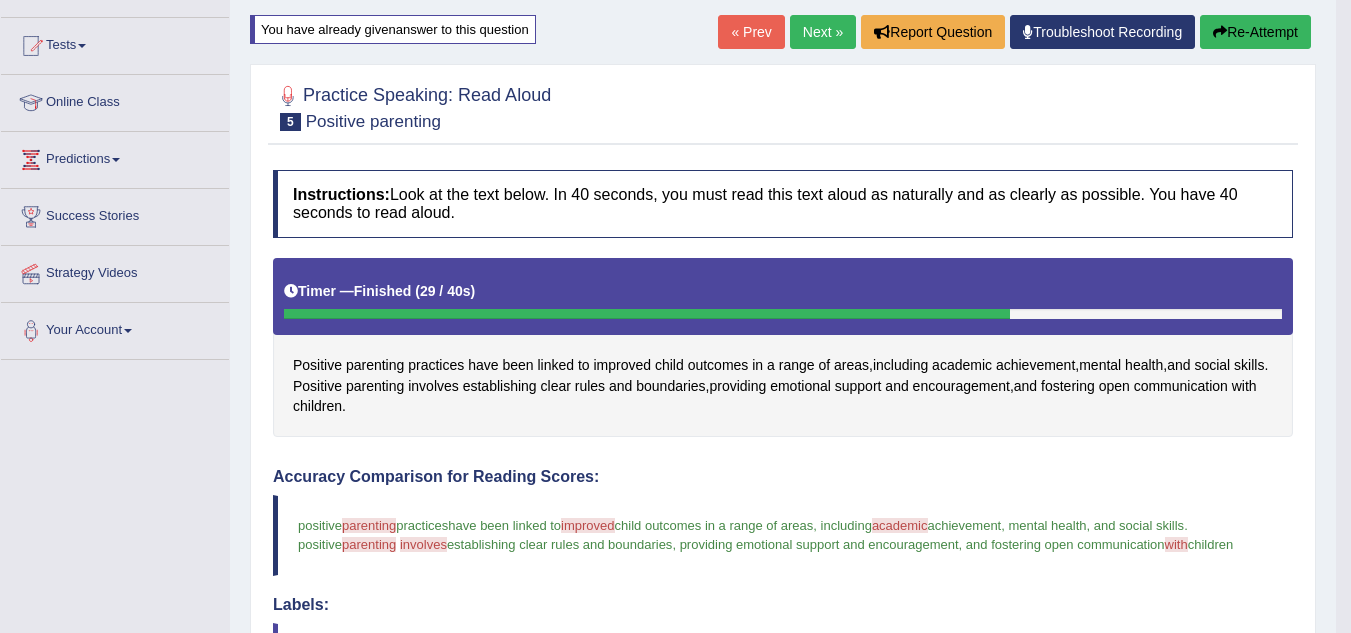 click on "Next »" at bounding box center [823, 32] 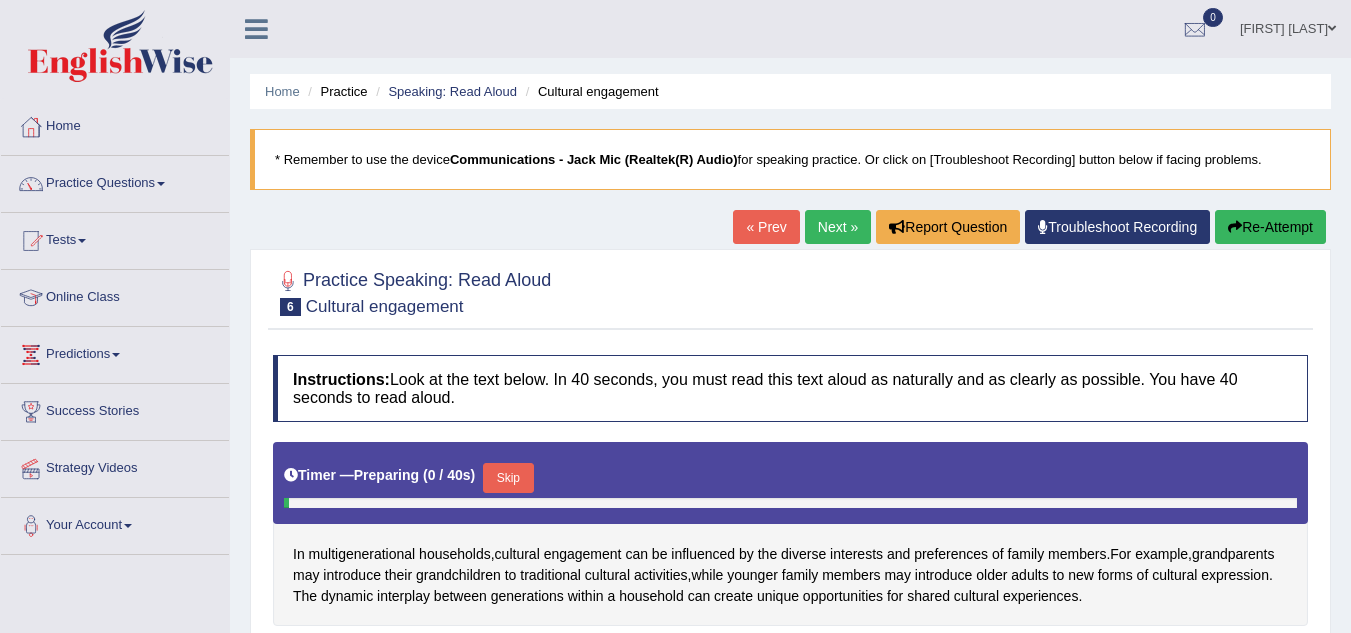 scroll, scrollTop: 0, scrollLeft: 0, axis: both 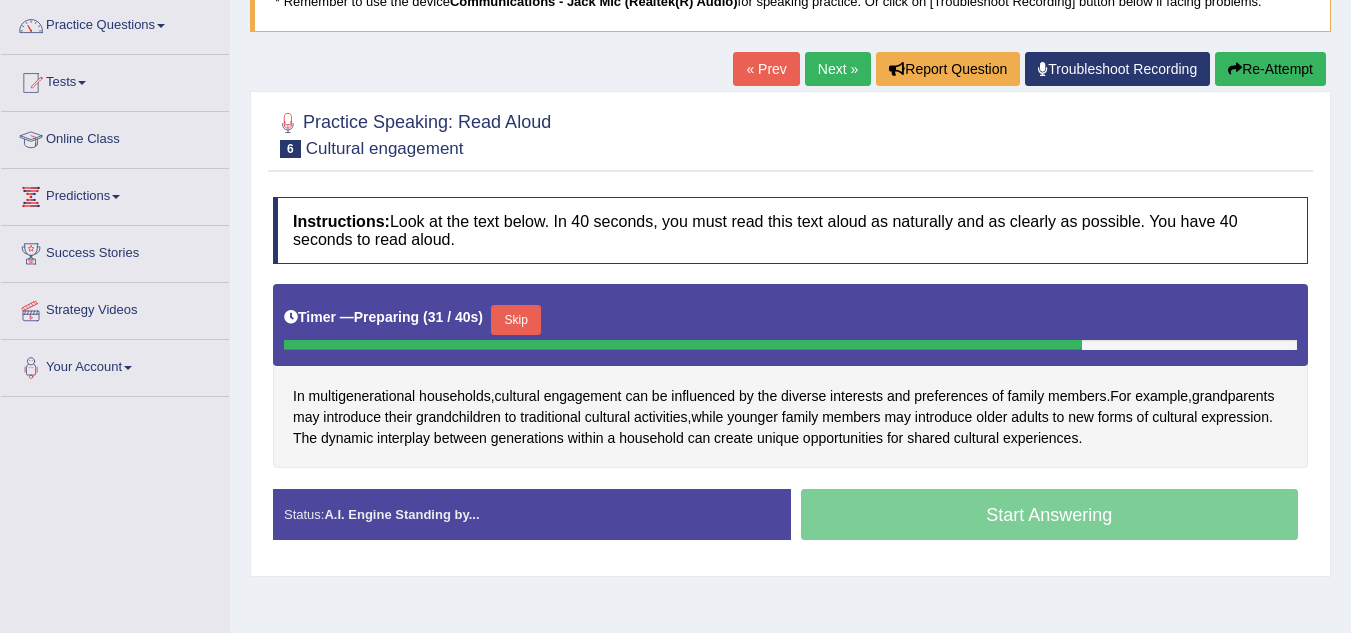 click on "Skip" at bounding box center (516, 320) 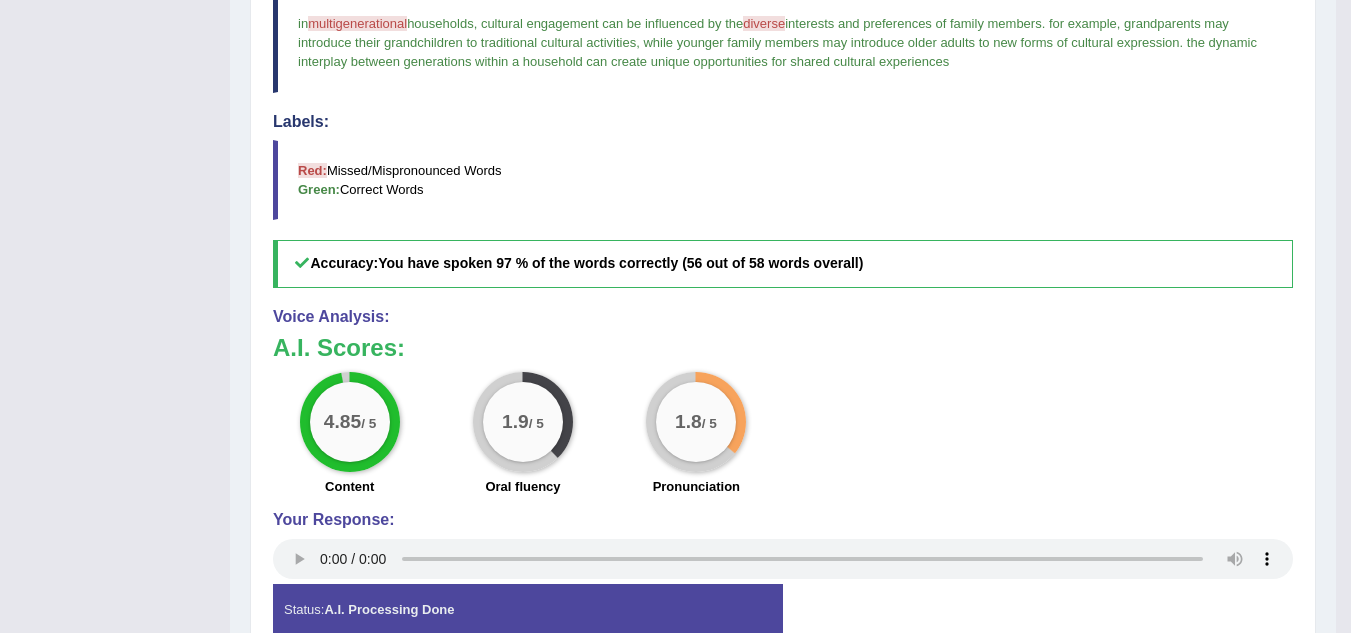 scroll, scrollTop: 692, scrollLeft: 0, axis: vertical 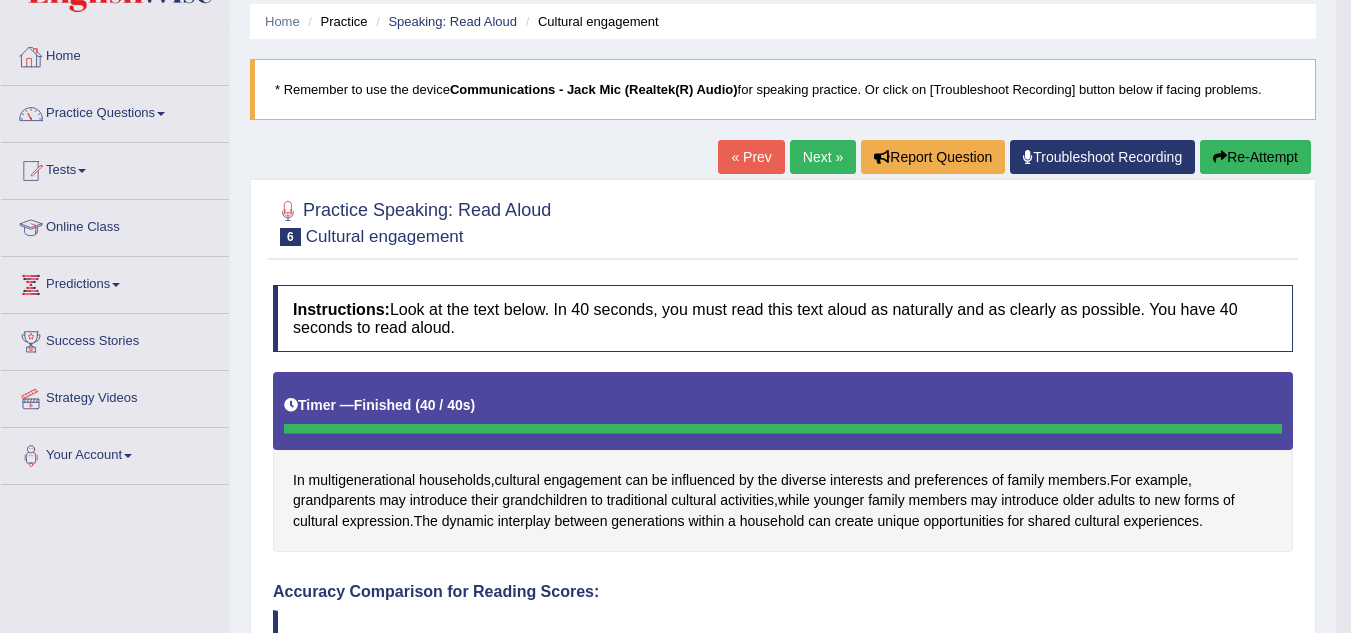click on "Home" at bounding box center (115, 54) 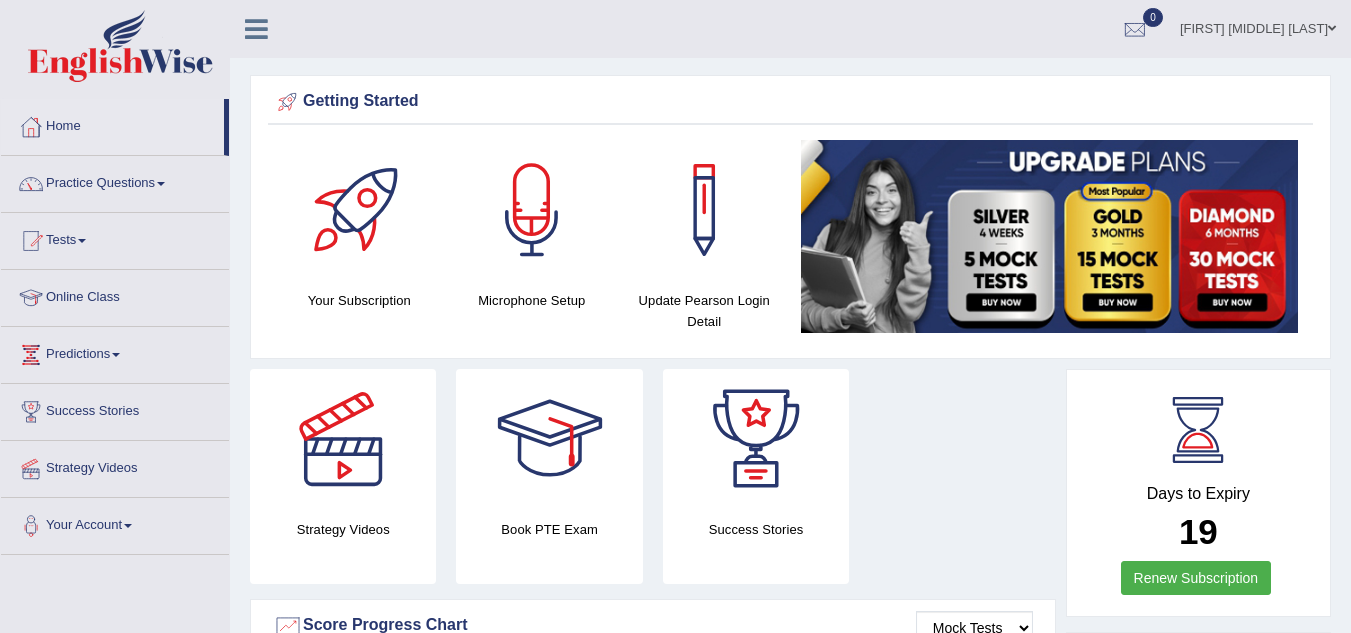 scroll, scrollTop: 0, scrollLeft: 0, axis: both 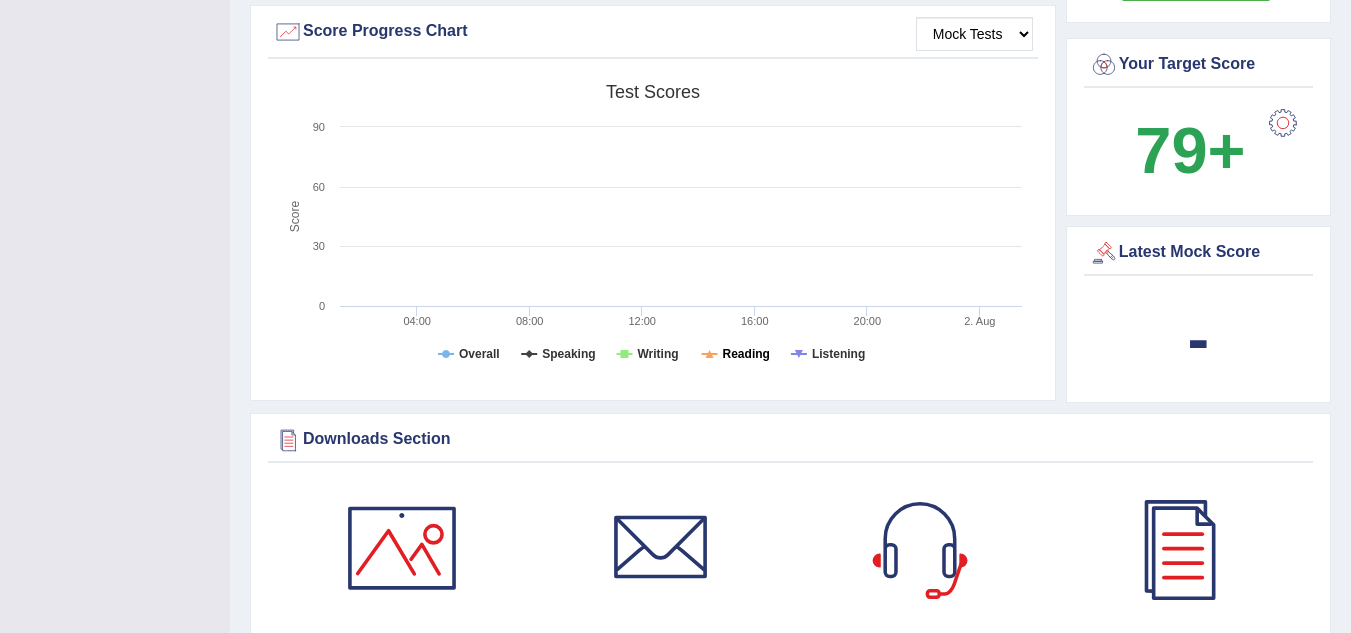 click on "Reading" 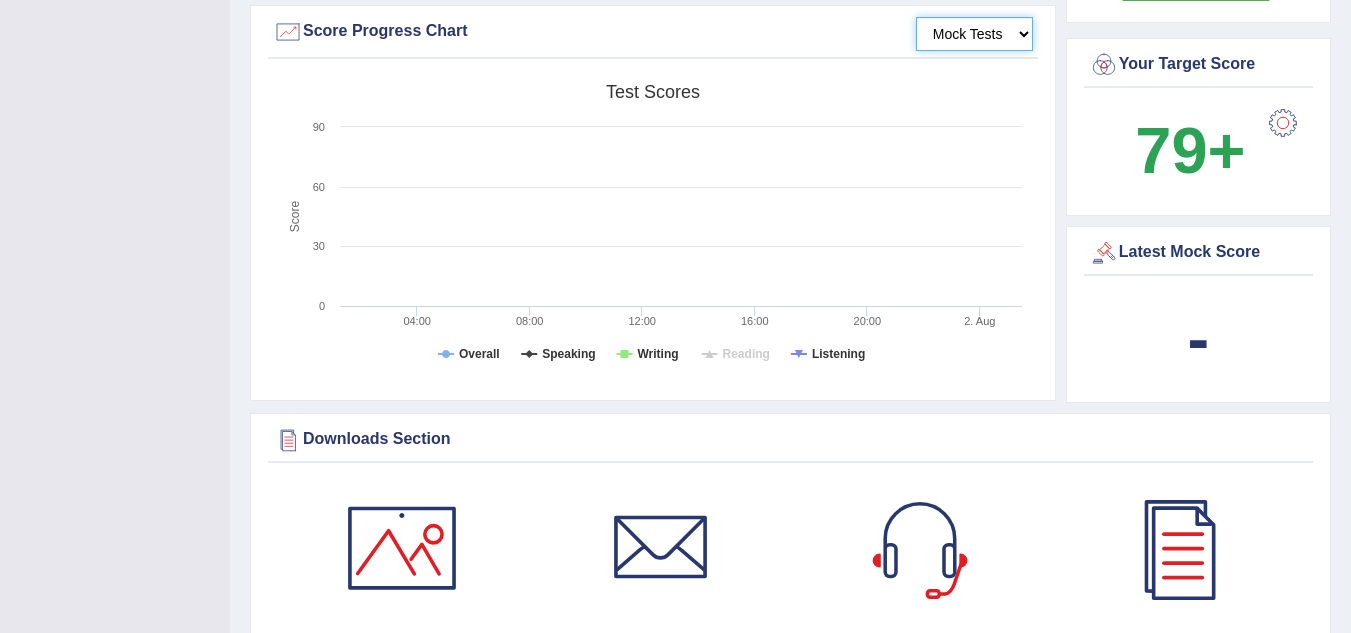 click on "Mock Tests" at bounding box center [974, 34] 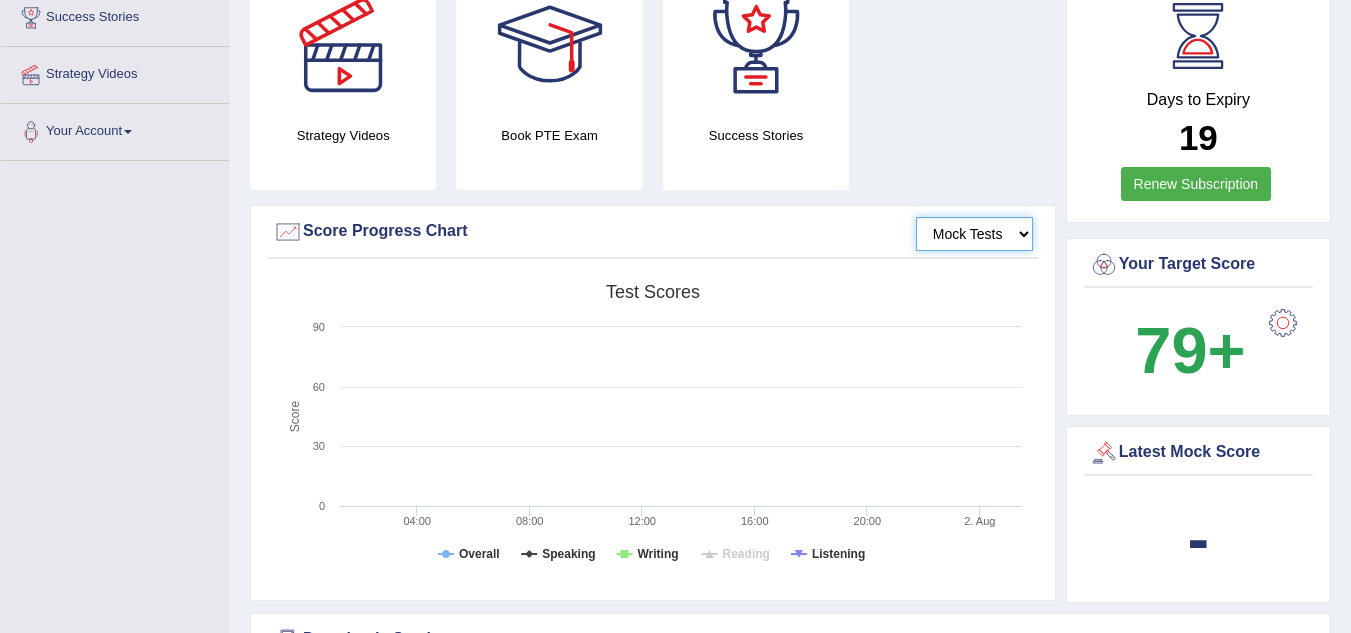 scroll, scrollTop: 29, scrollLeft: 0, axis: vertical 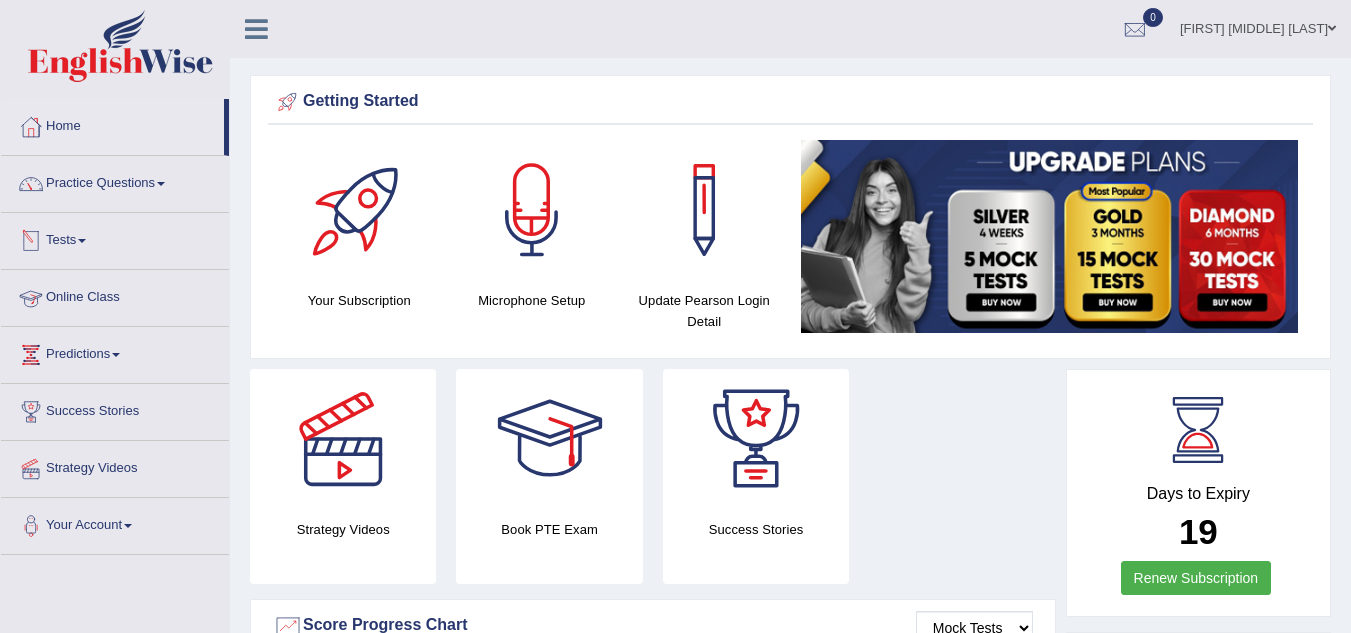 click on "Tests" at bounding box center (115, 238) 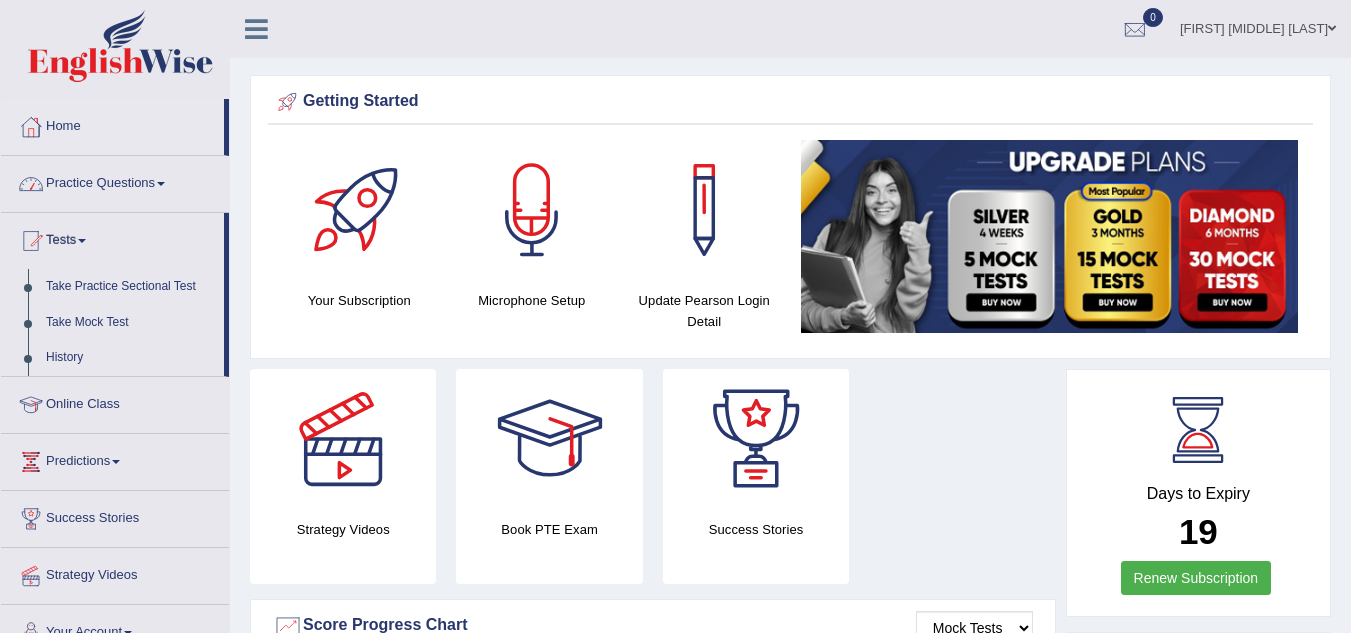 click on "Practice Questions" at bounding box center [115, 181] 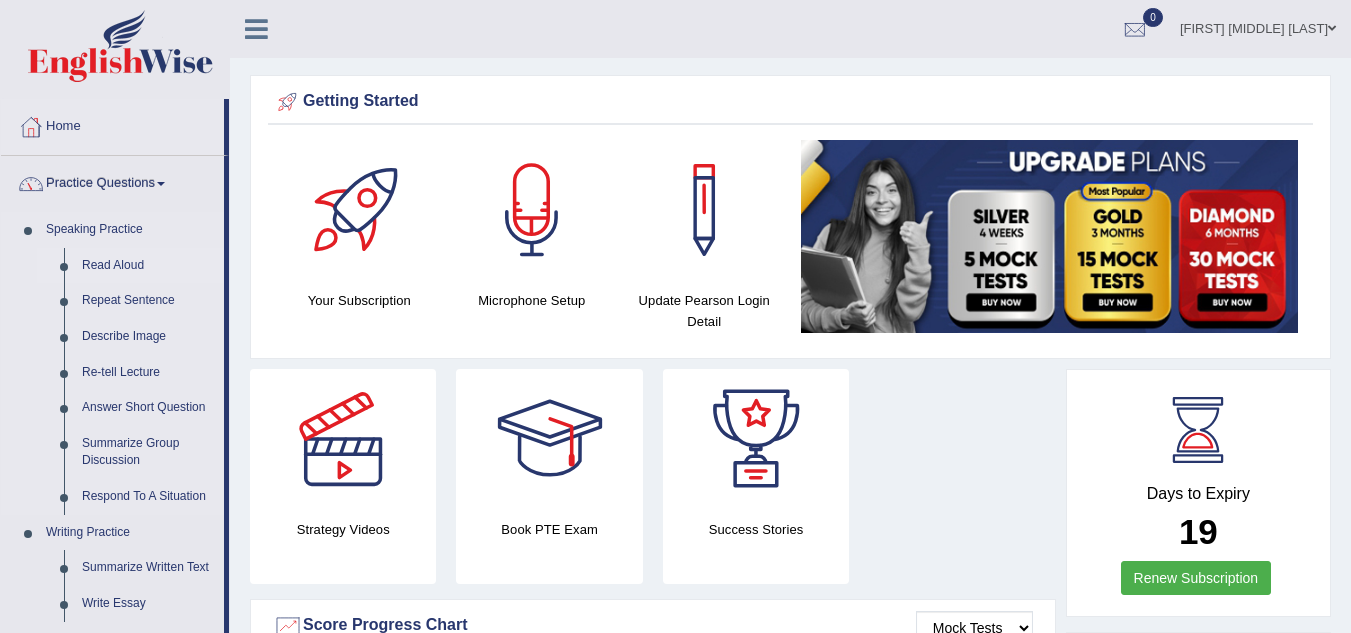 click on "Read Aloud" at bounding box center [148, 266] 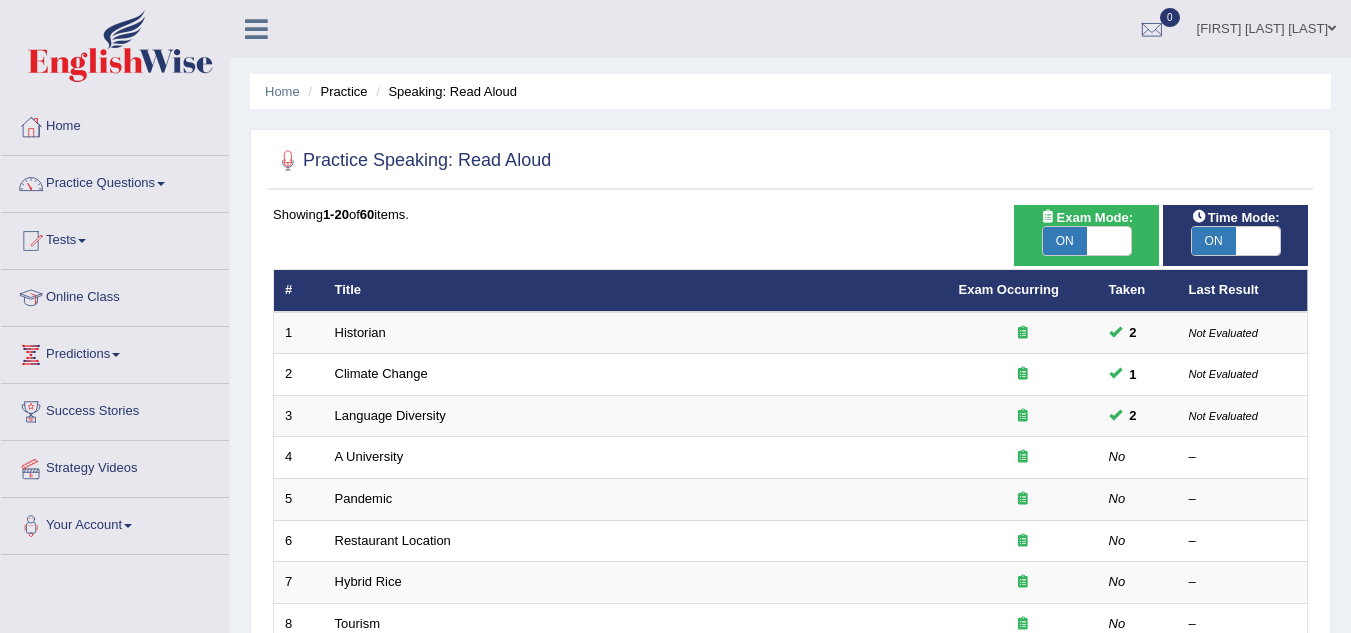 scroll, scrollTop: 0, scrollLeft: 0, axis: both 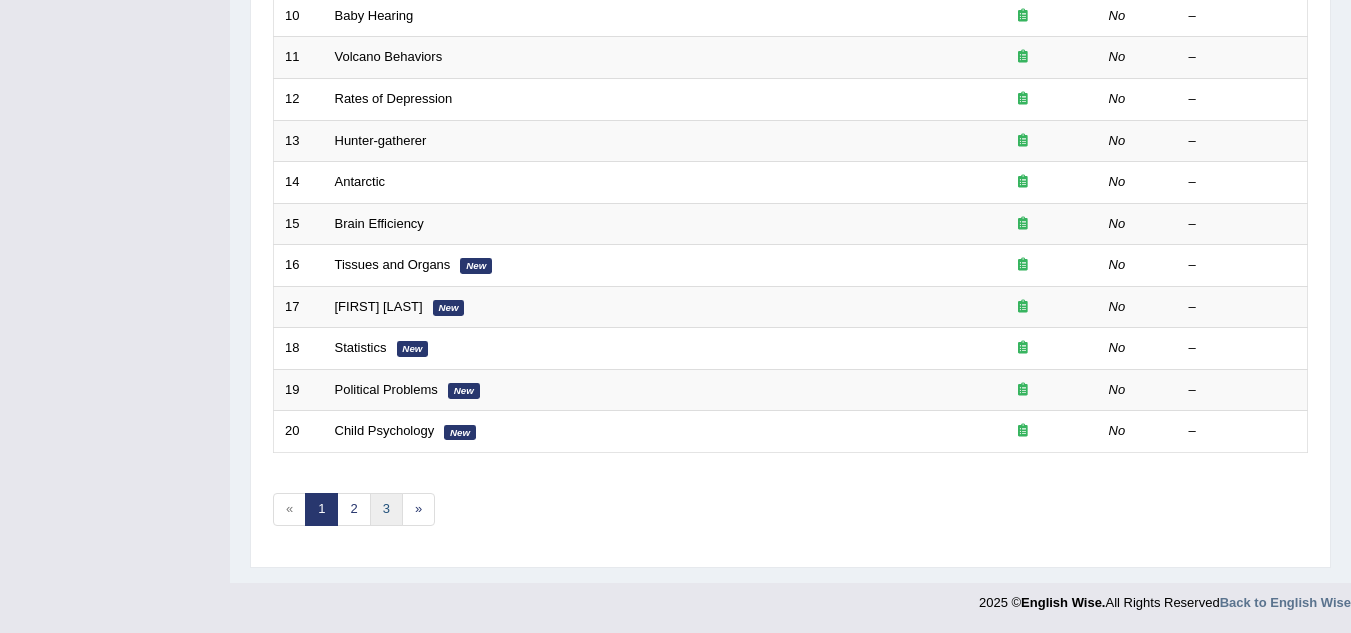 click on "3" at bounding box center [386, 509] 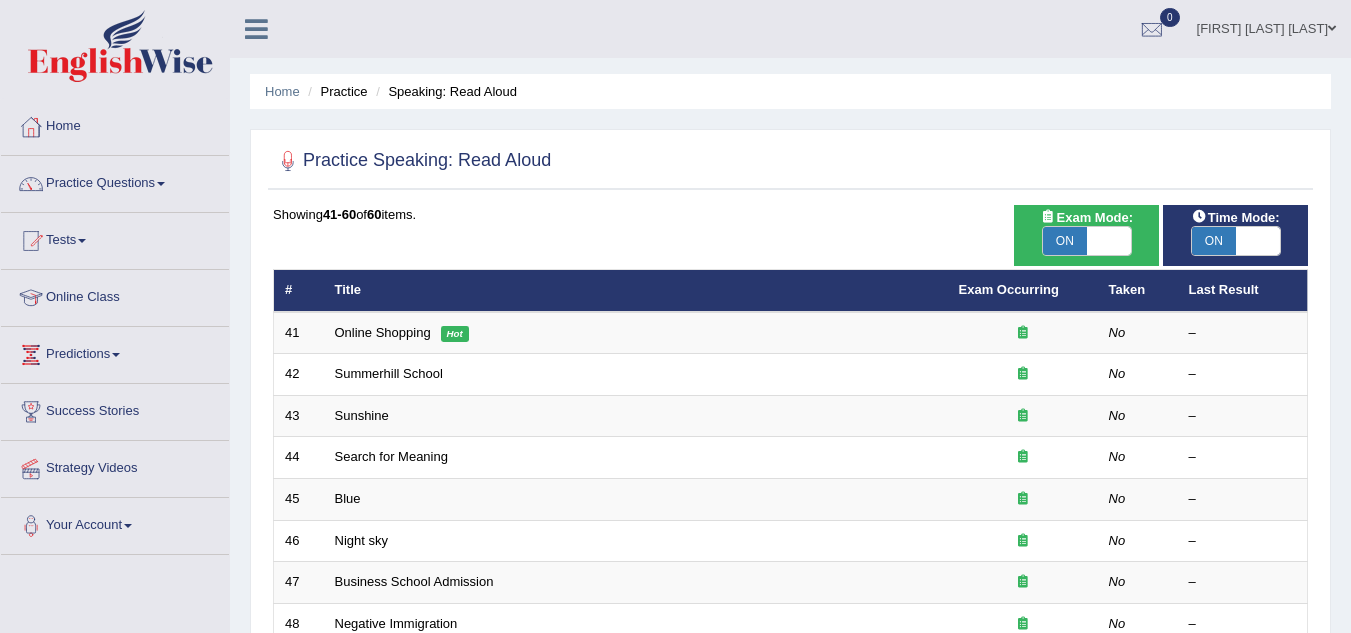 scroll, scrollTop: 0, scrollLeft: 0, axis: both 